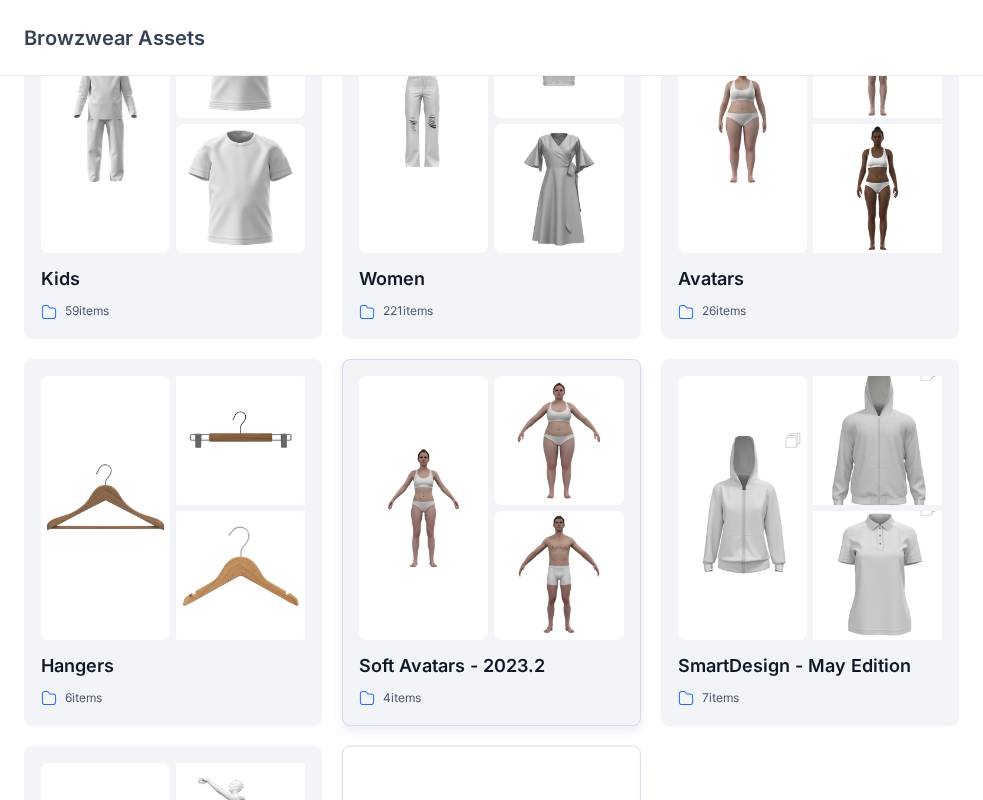 scroll, scrollTop: 97, scrollLeft: 0, axis: vertical 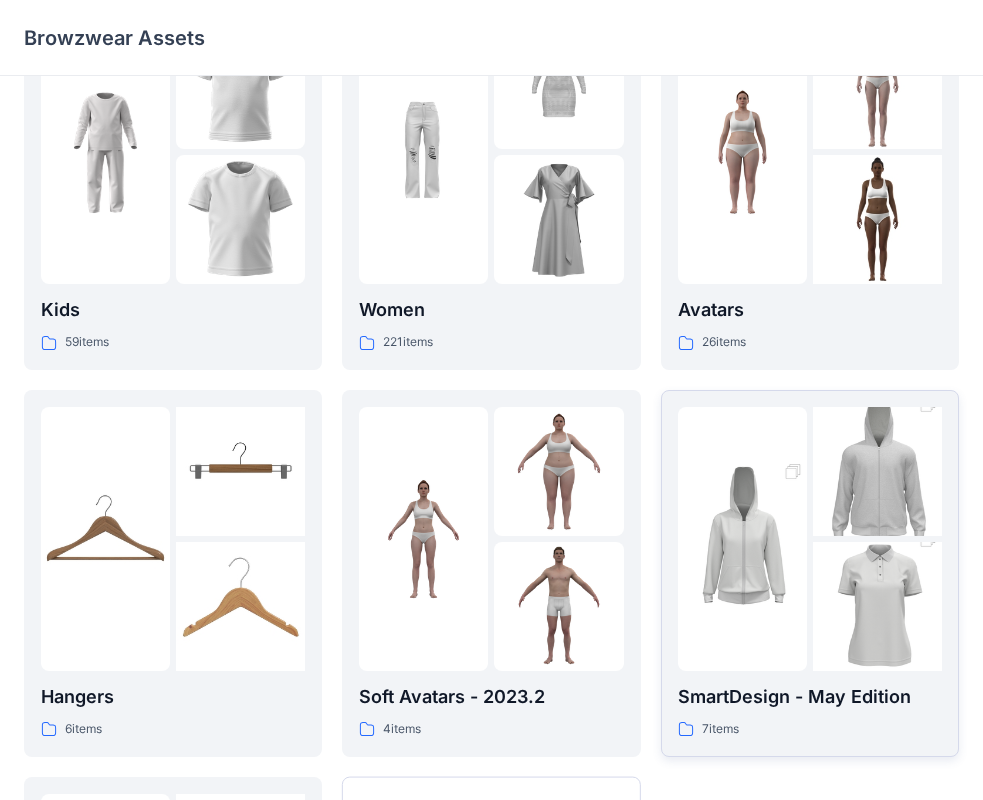click at bounding box center (742, 539) 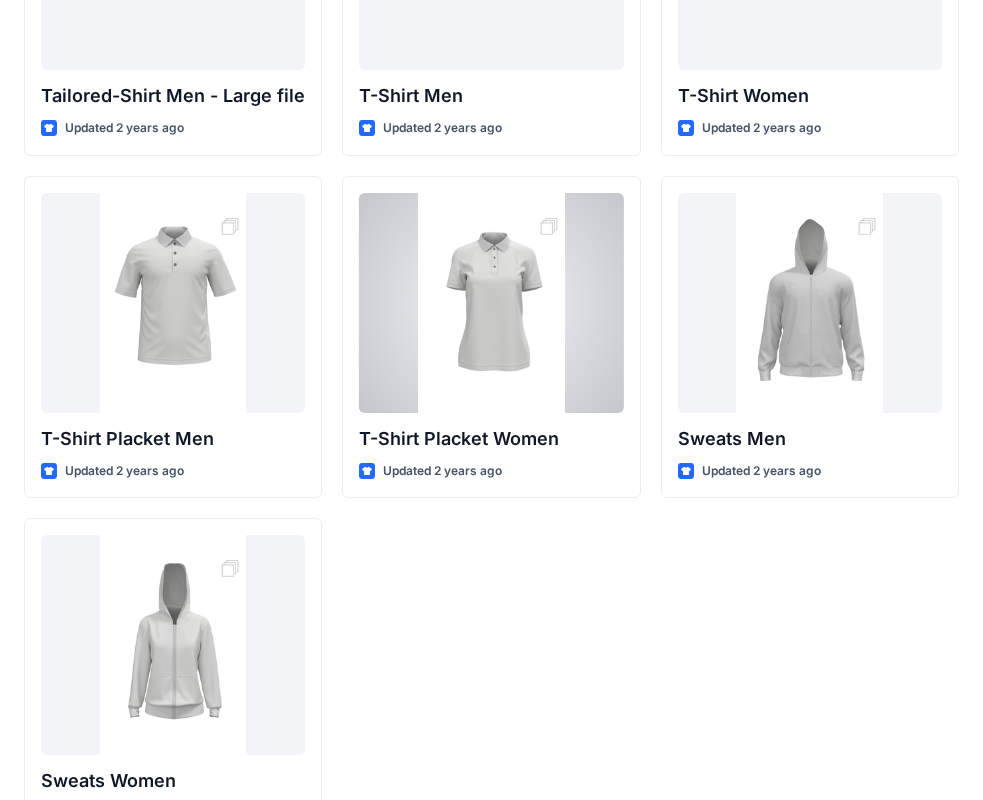 scroll, scrollTop: 332, scrollLeft: 0, axis: vertical 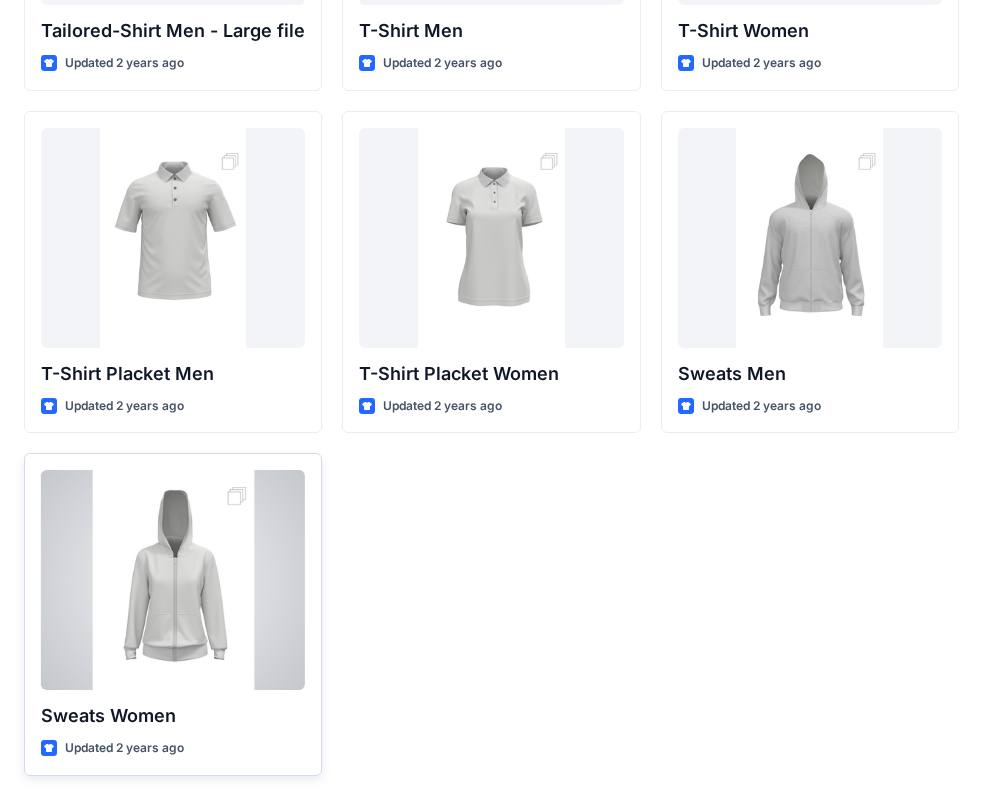 click at bounding box center (173, 580) 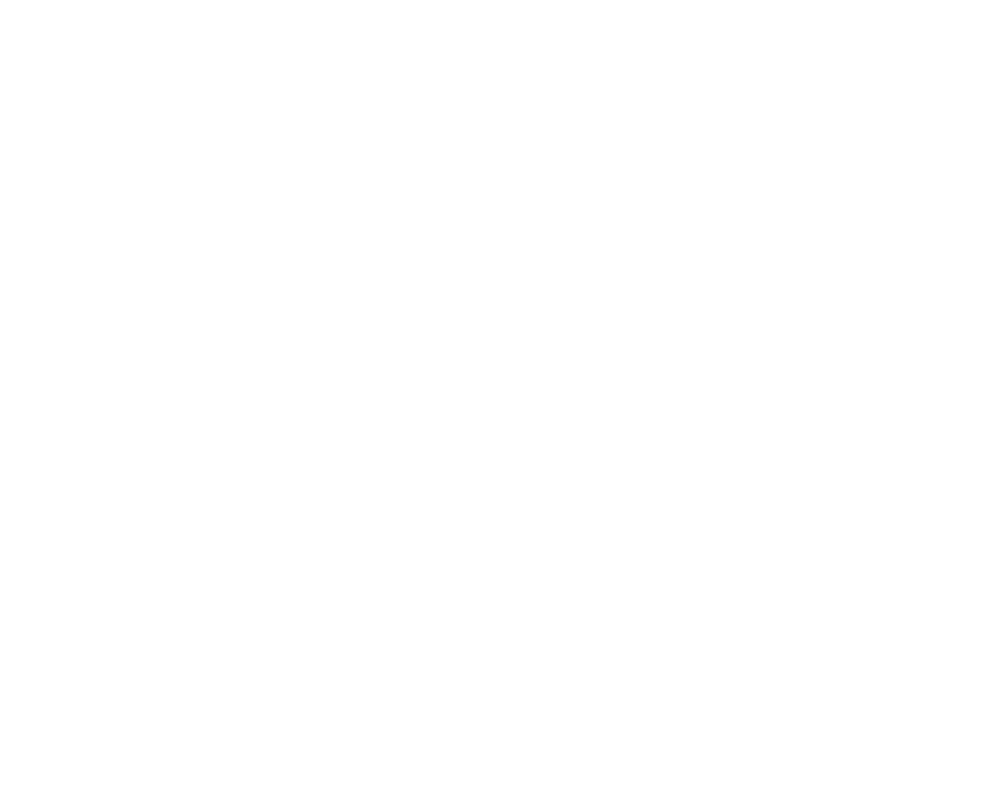 scroll, scrollTop: 0, scrollLeft: 0, axis: both 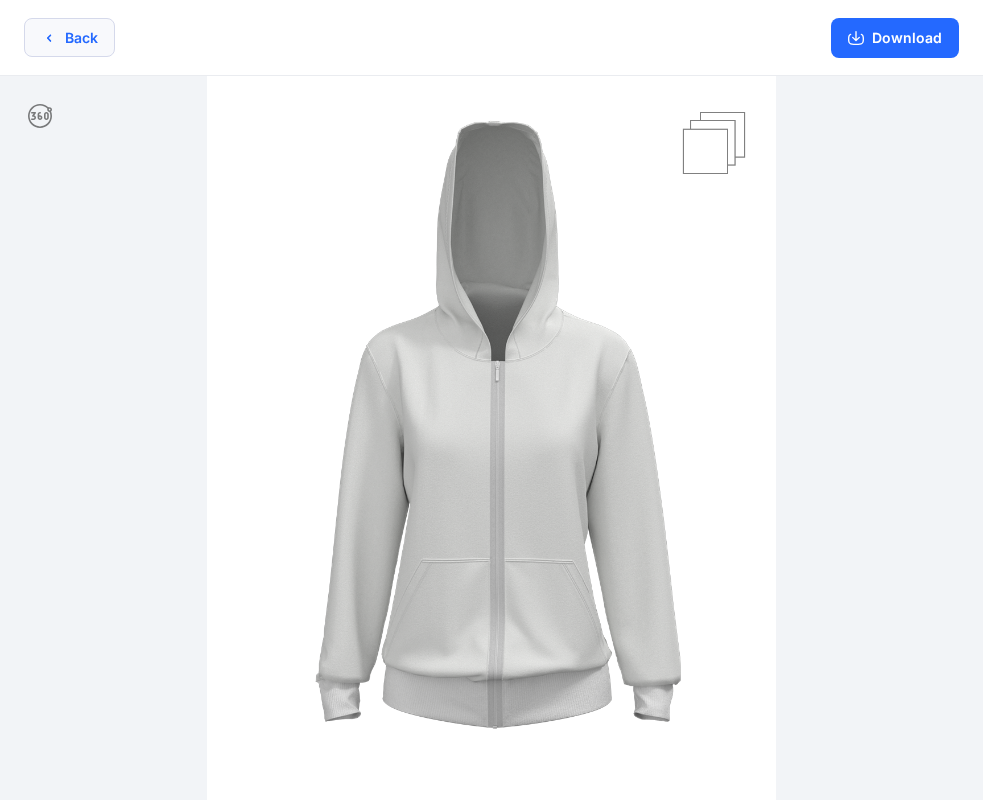 click 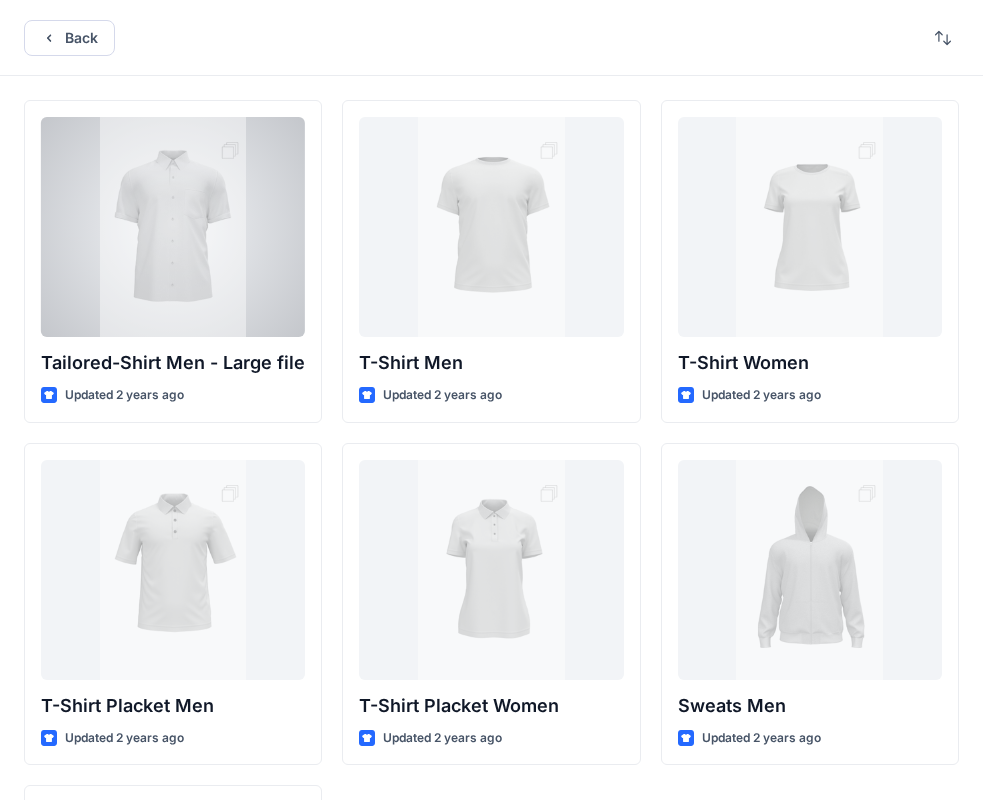 scroll, scrollTop: 332, scrollLeft: 0, axis: vertical 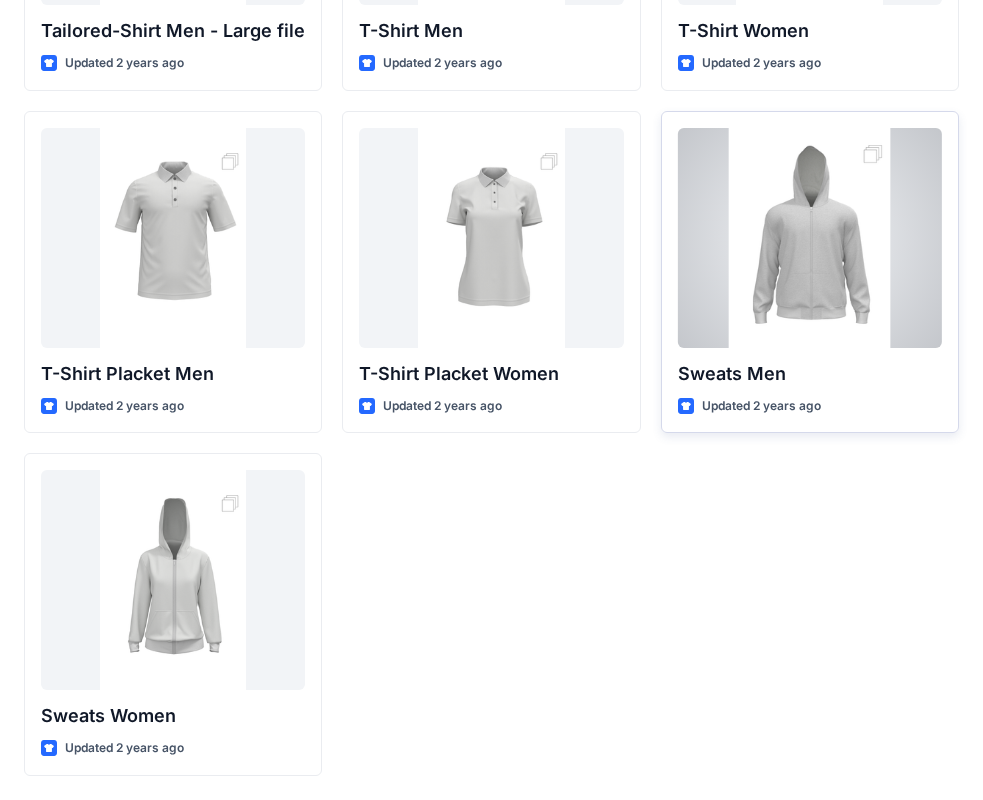 click at bounding box center (810, 238) 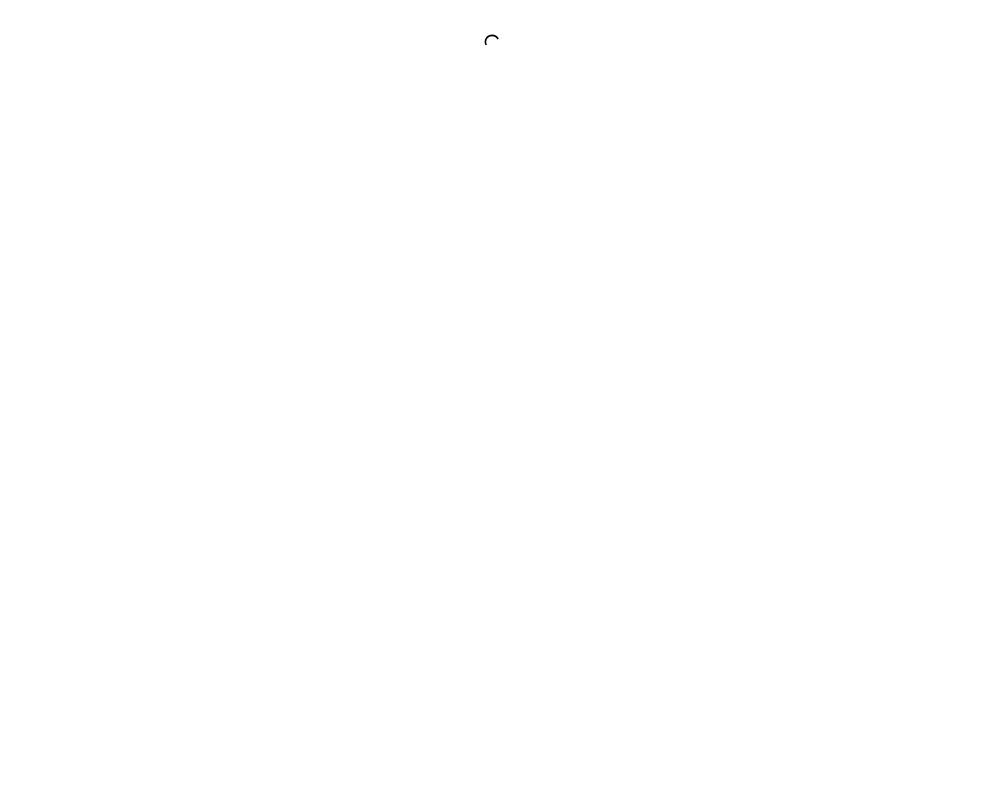 scroll, scrollTop: 0, scrollLeft: 0, axis: both 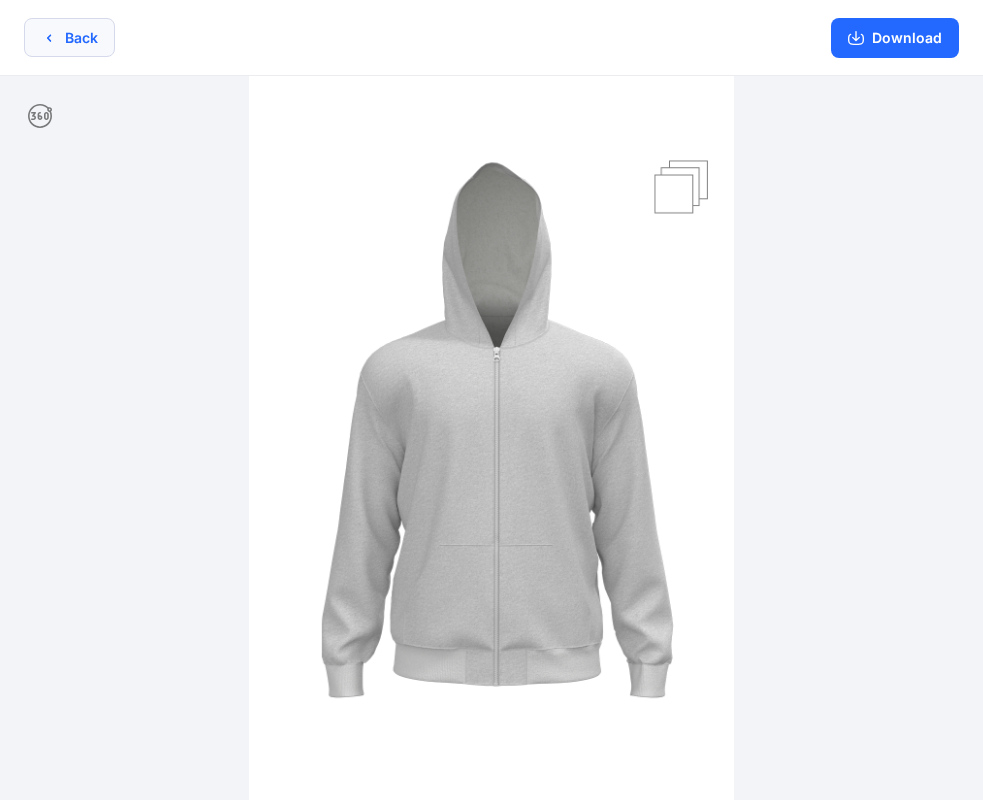 click 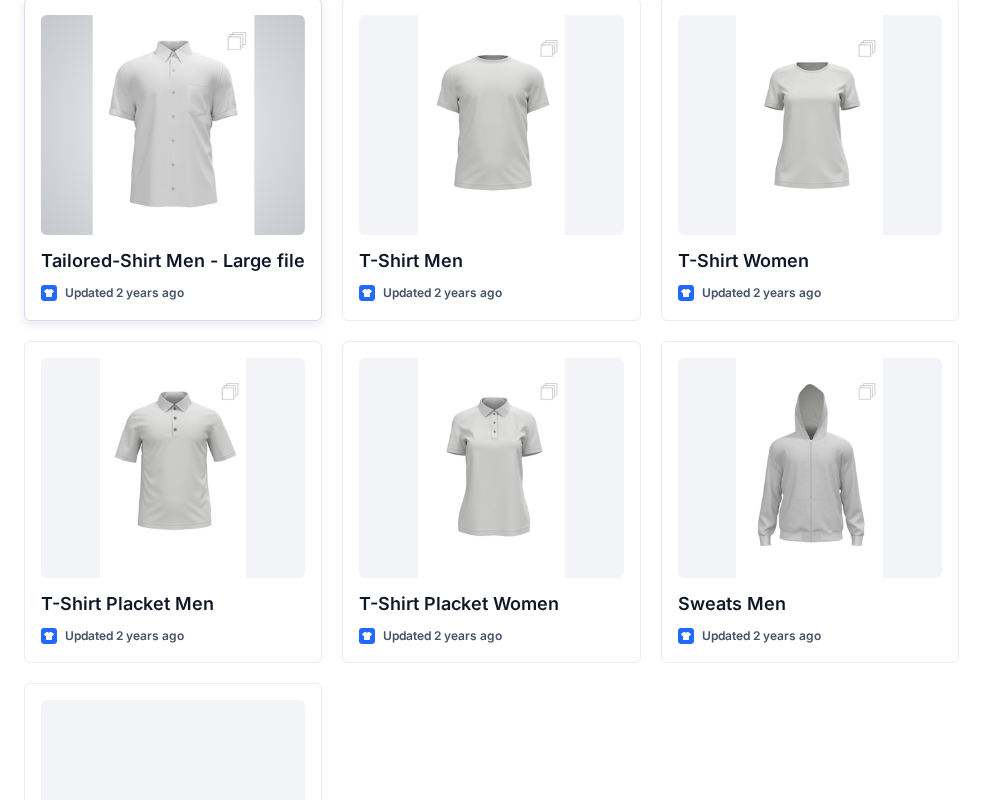 scroll, scrollTop: 0, scrollLeft: 0, axis: both 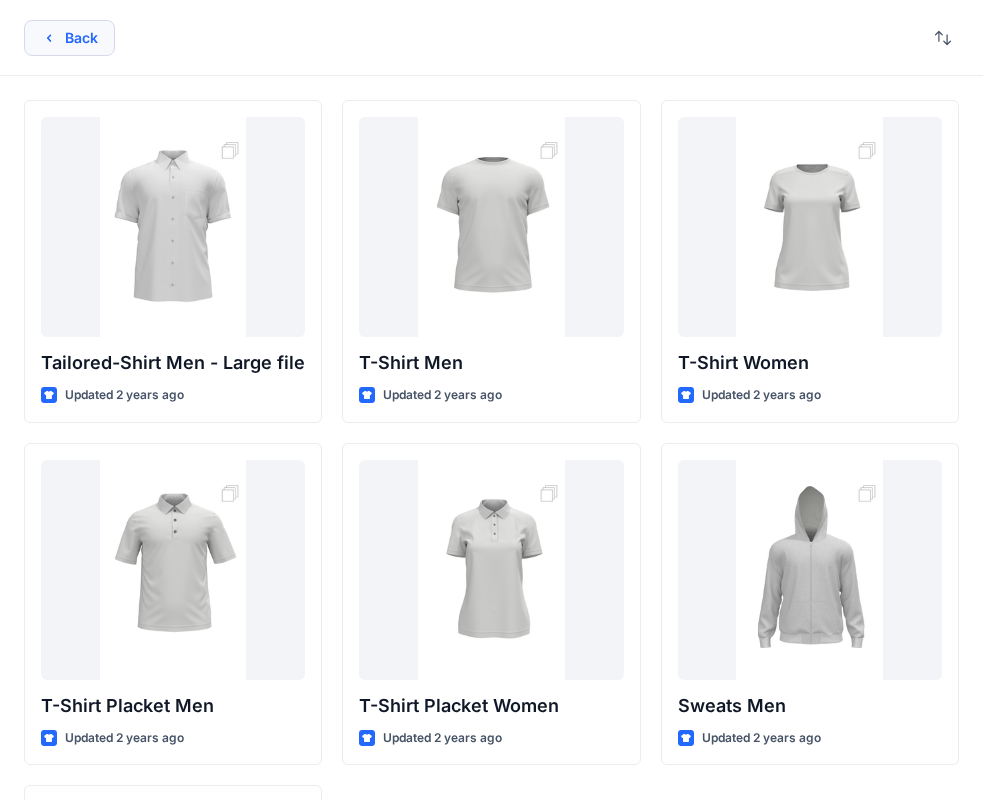 click on "Back" at bounding box center [69, 38] 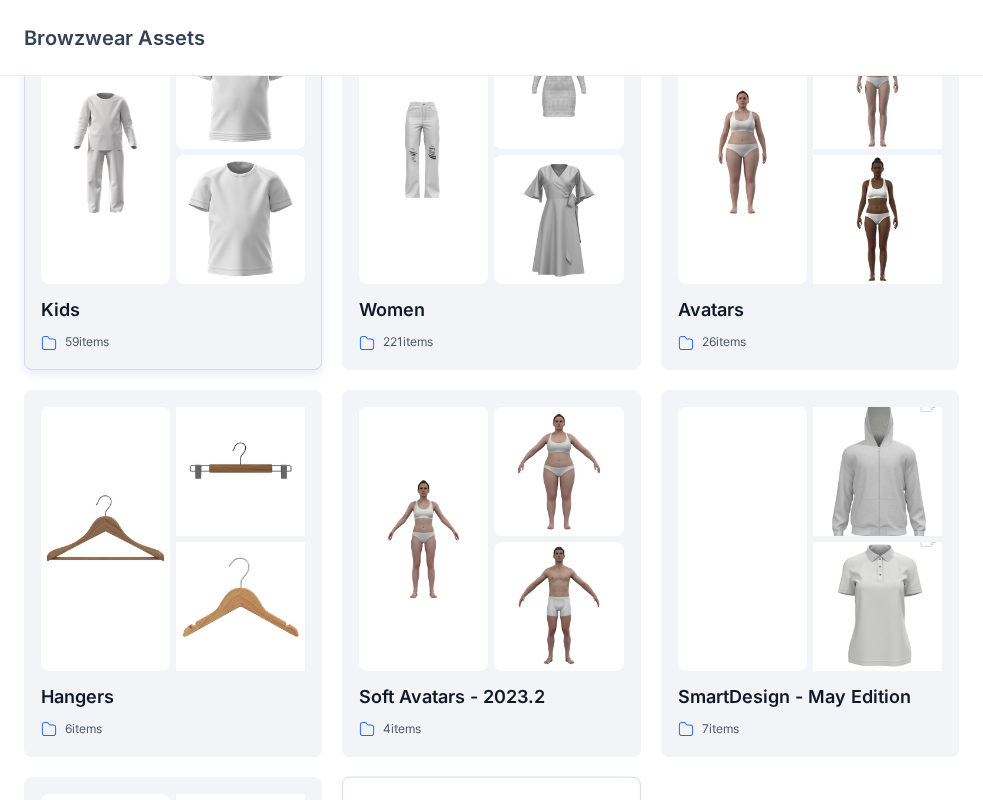 scroll, scrollTop: 0, scrollLeft: 0, axis: both 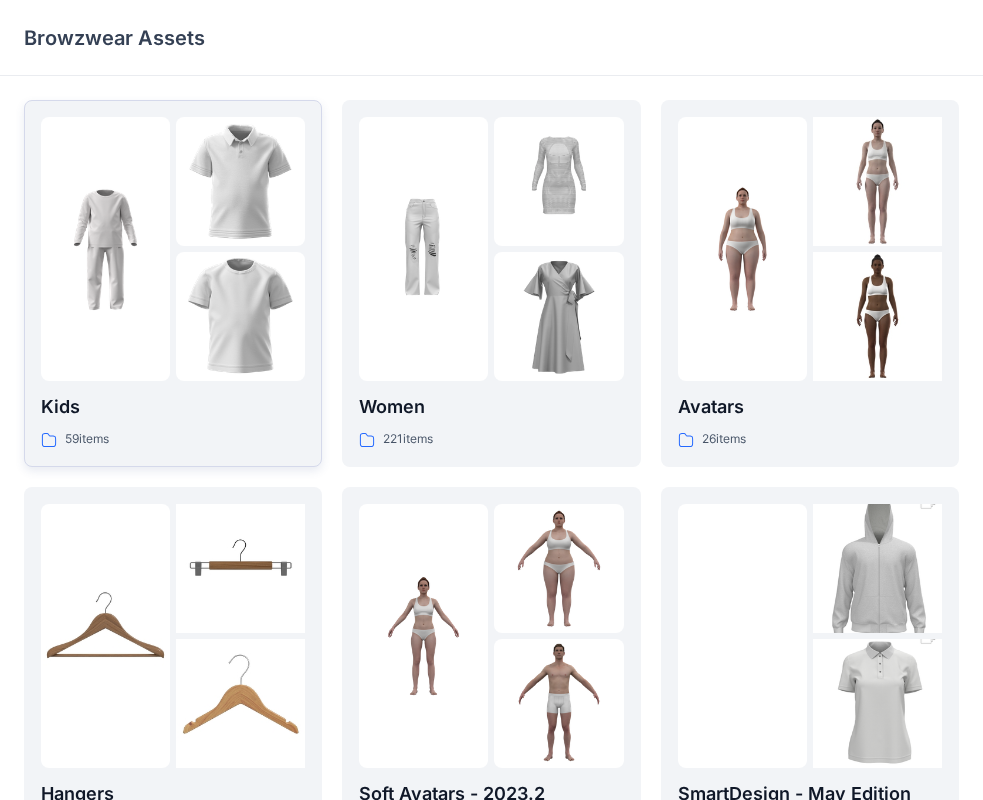 click at bounding box center (105, 249) 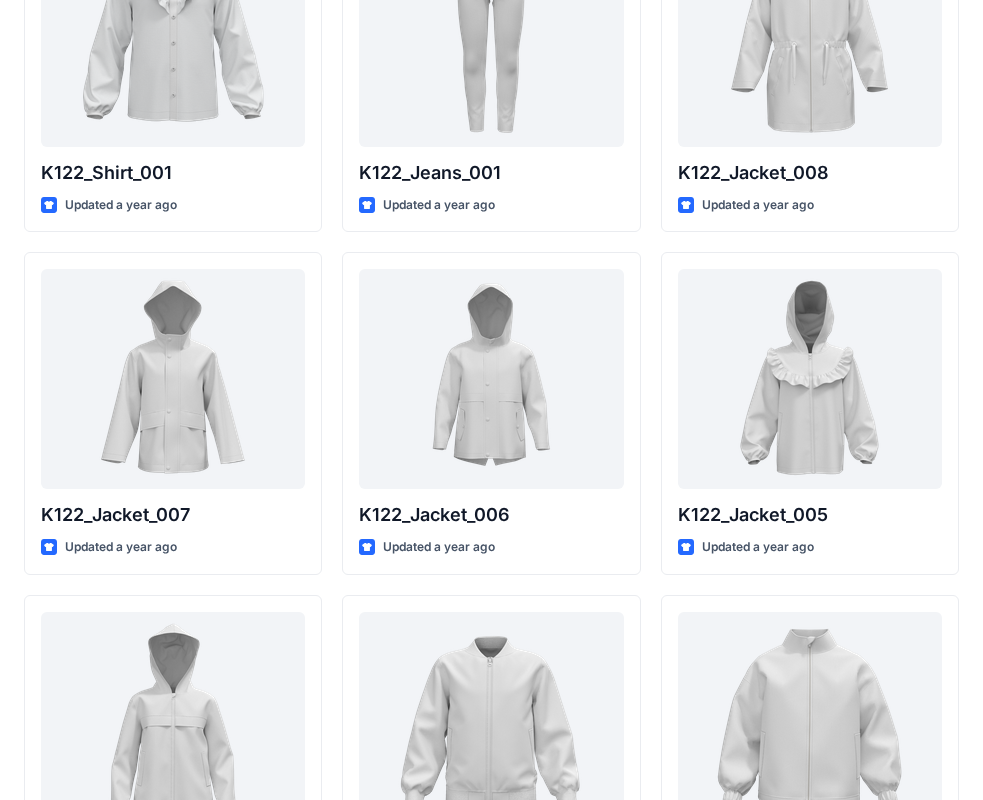 scroll, scrollTop: 746, scrollLeft: 0, axis: vertical 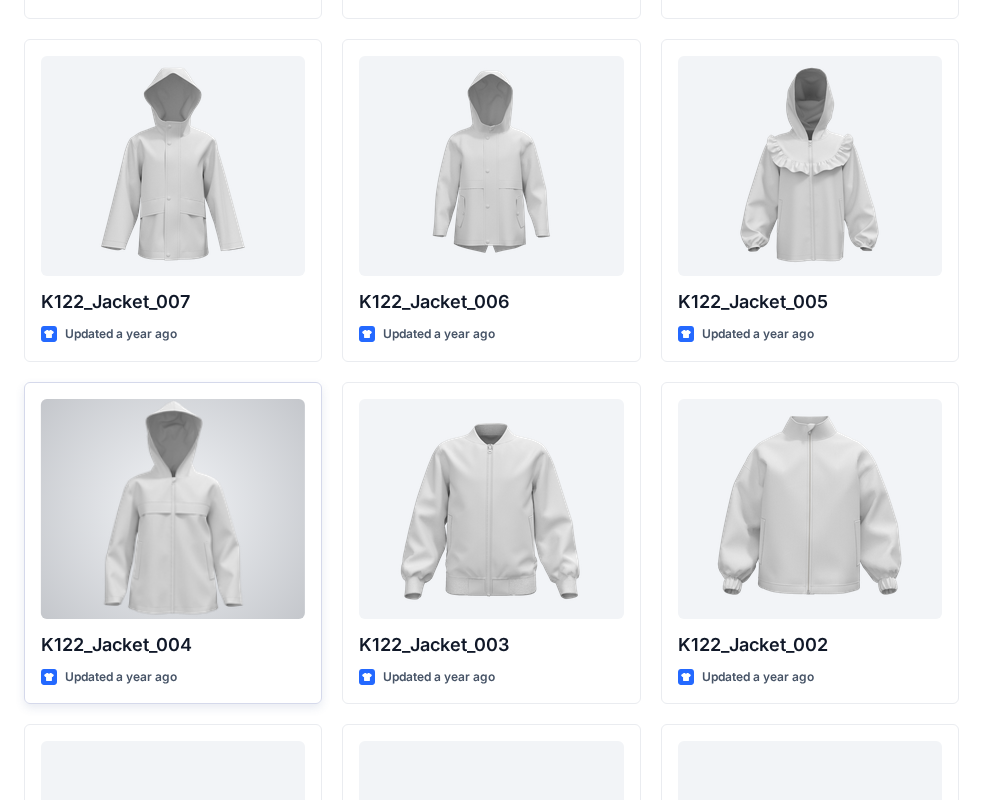 click at bounding box center (173, 509) 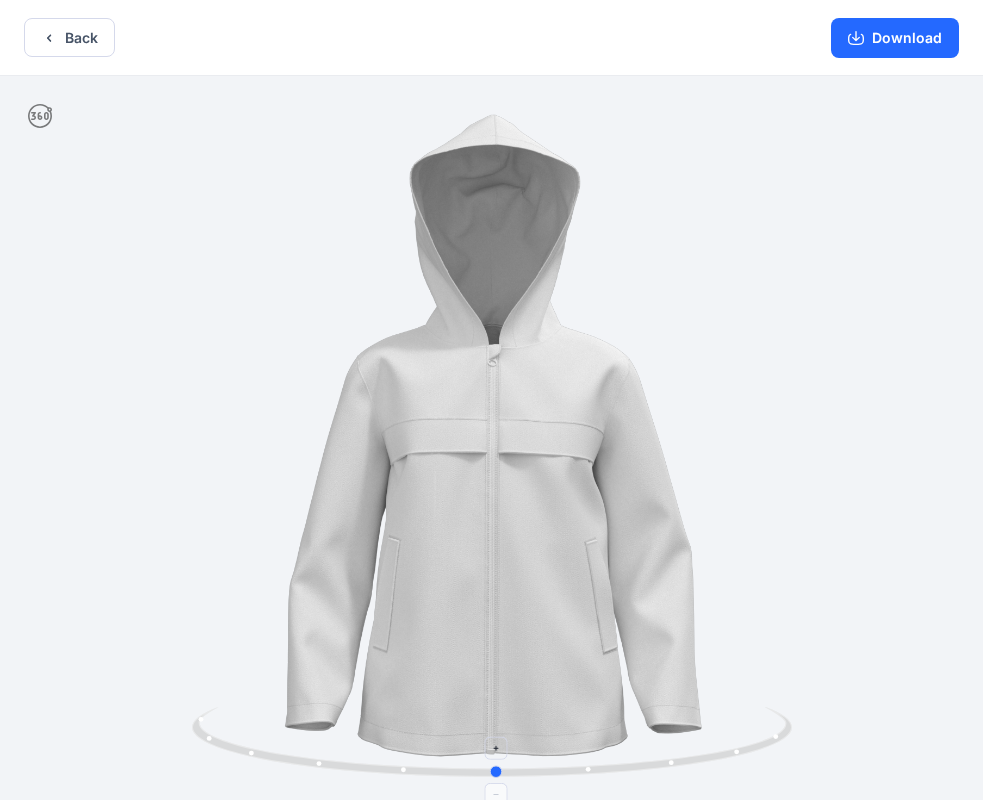 click 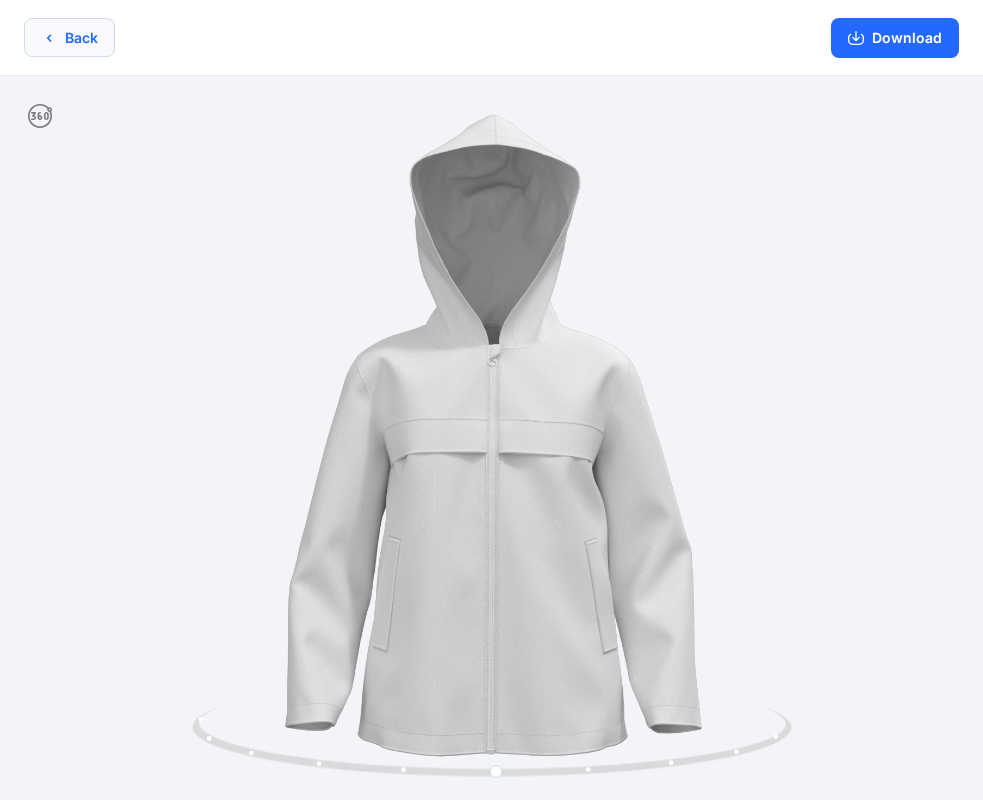 click on "Back" at bounding box center [69, 37] 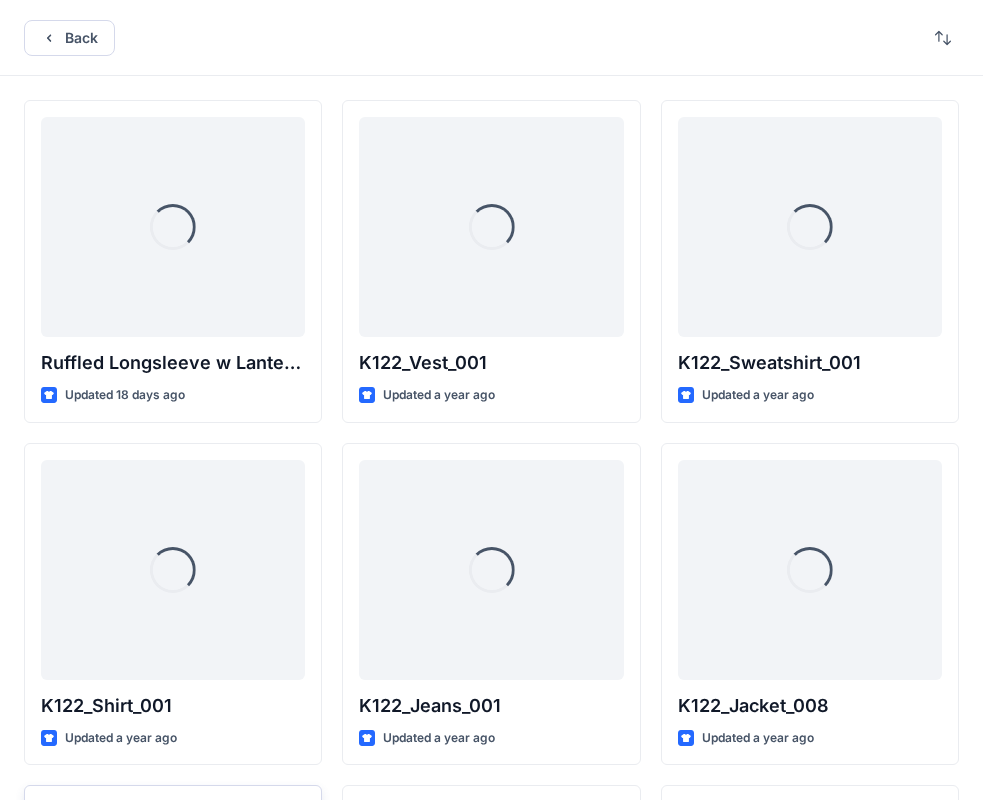 scroll, scrollTop: 746, scrollLeft: 0, axis: vertical 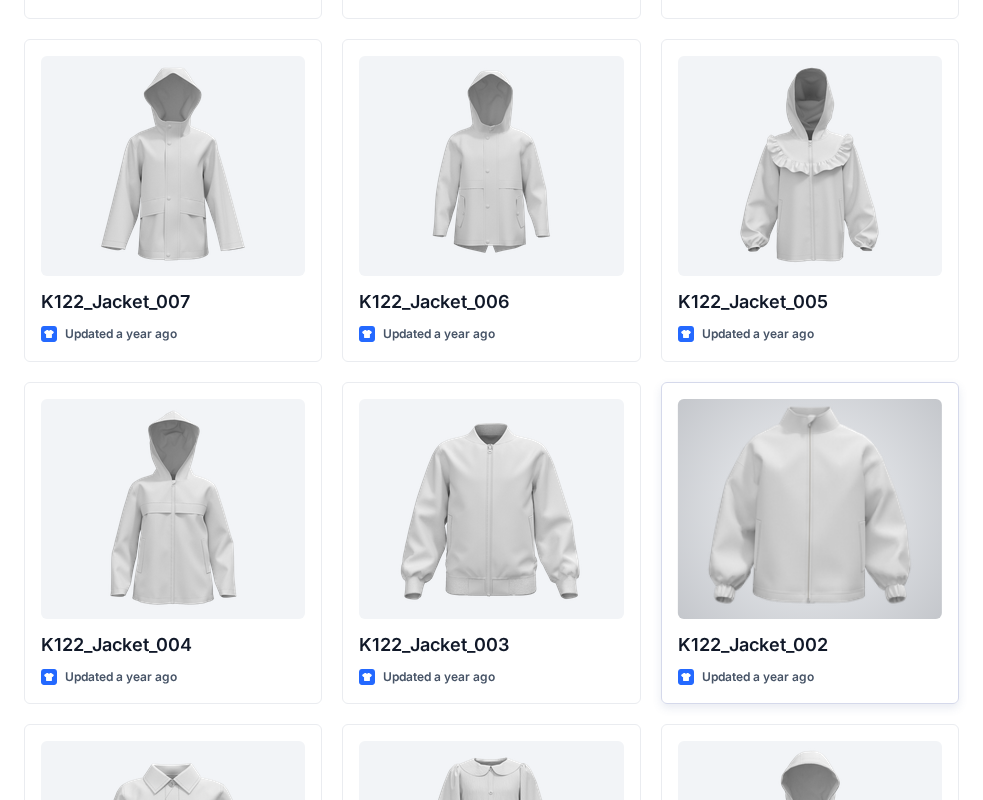 click at bounding box center (810, 509) 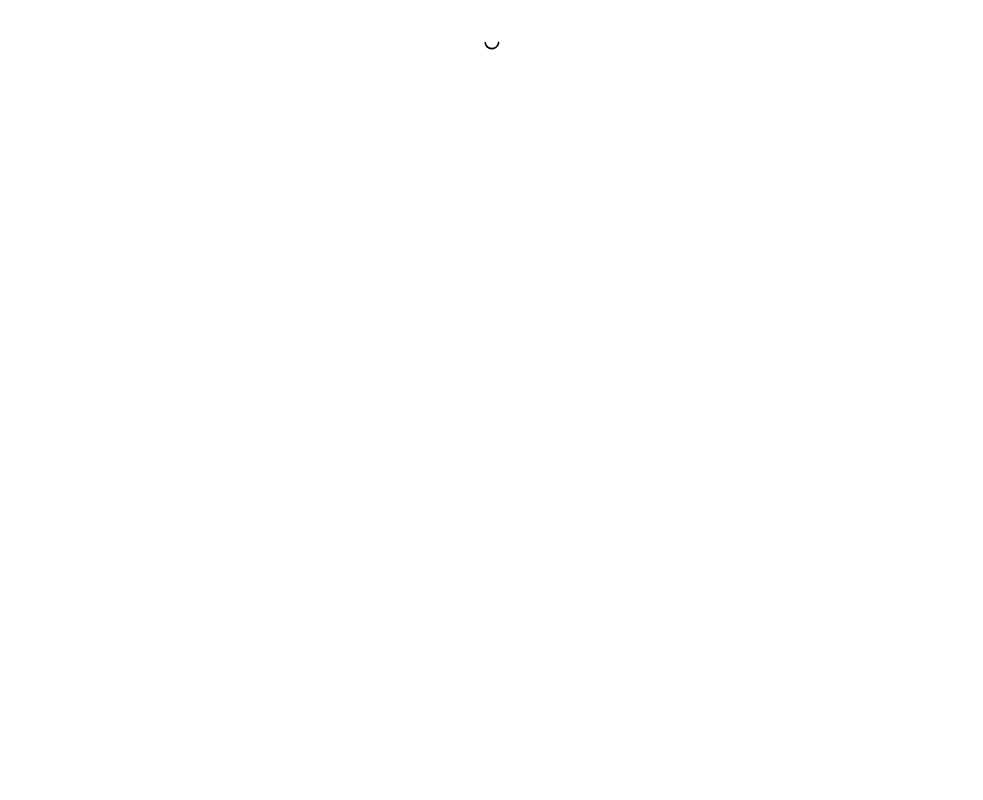 scroll, scrollTop: 0, scrollLeft: 0, axis: both 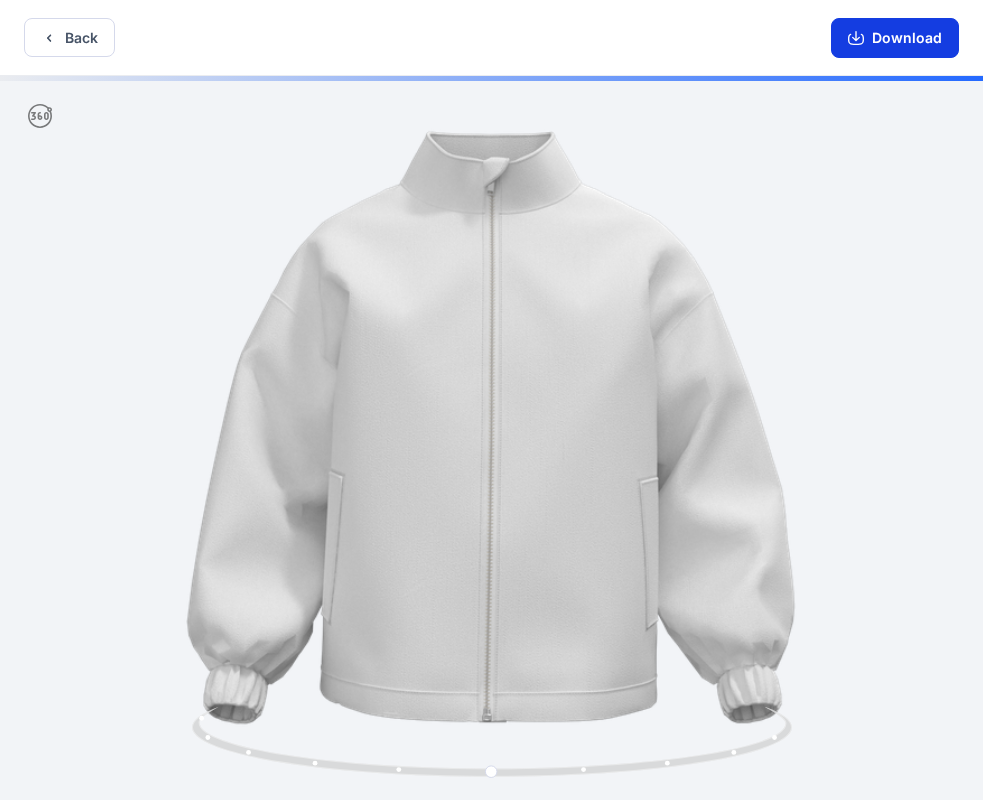 click on "Download" at bounding box center [895, 38] 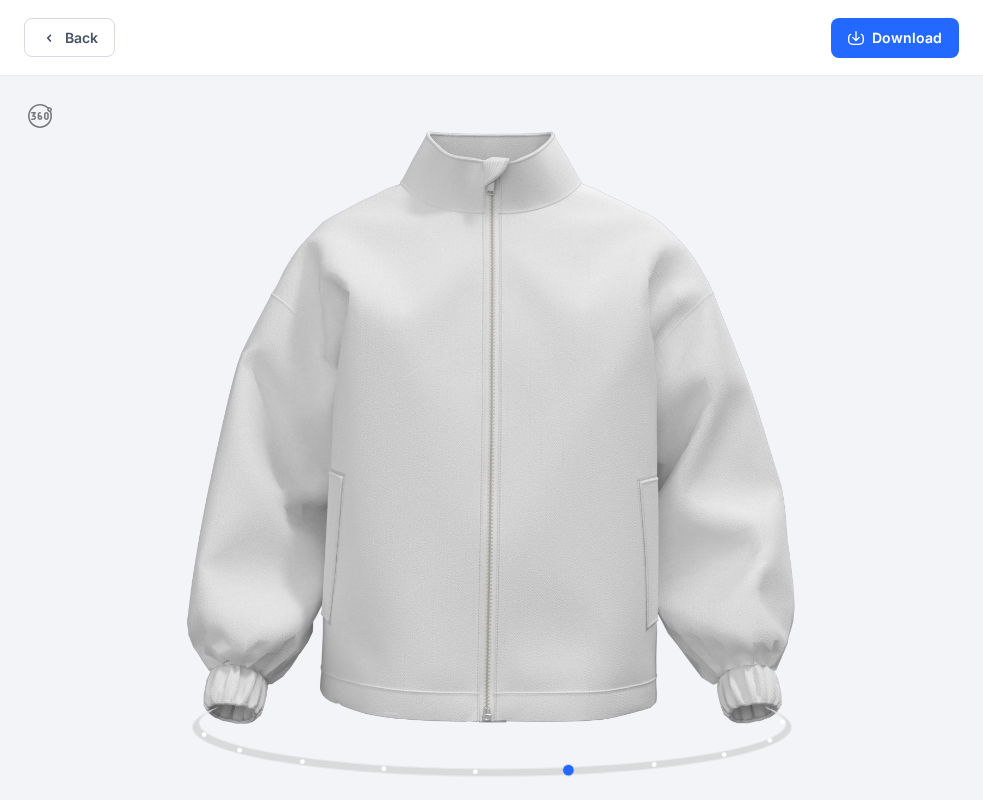 drag, startPoint x: 727, startPoint y: 476, endPoint x: 807, endPoint y: 530, distance: 96.519424 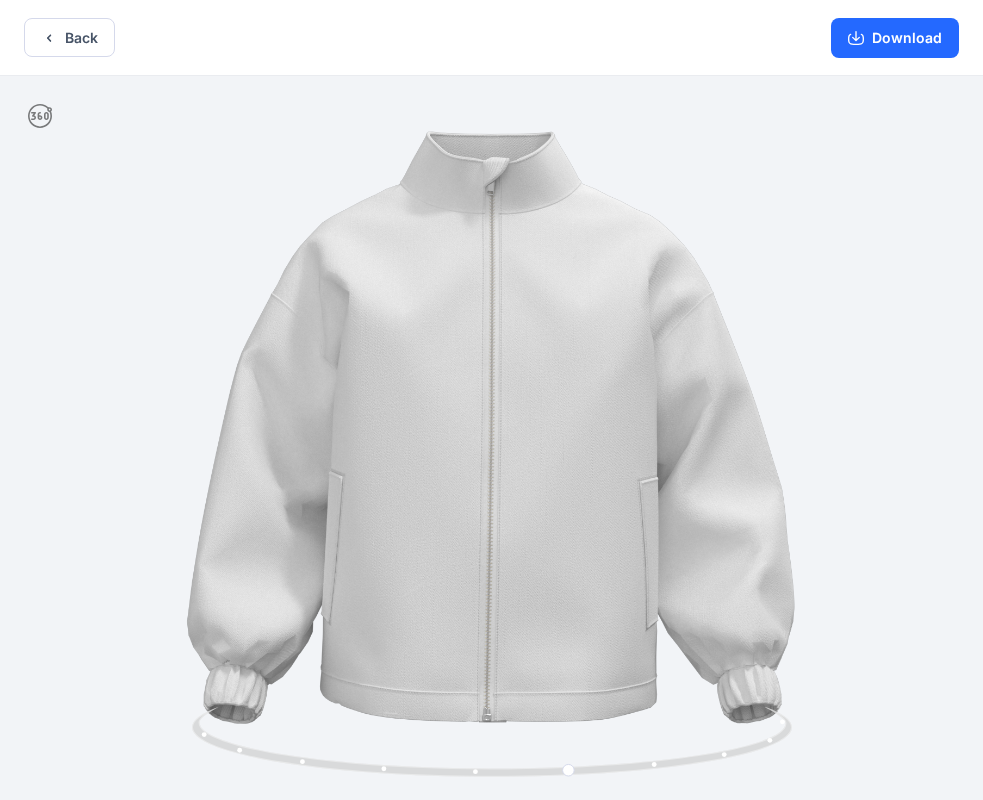 click on "Back Download" at bounding box center (491, 38) 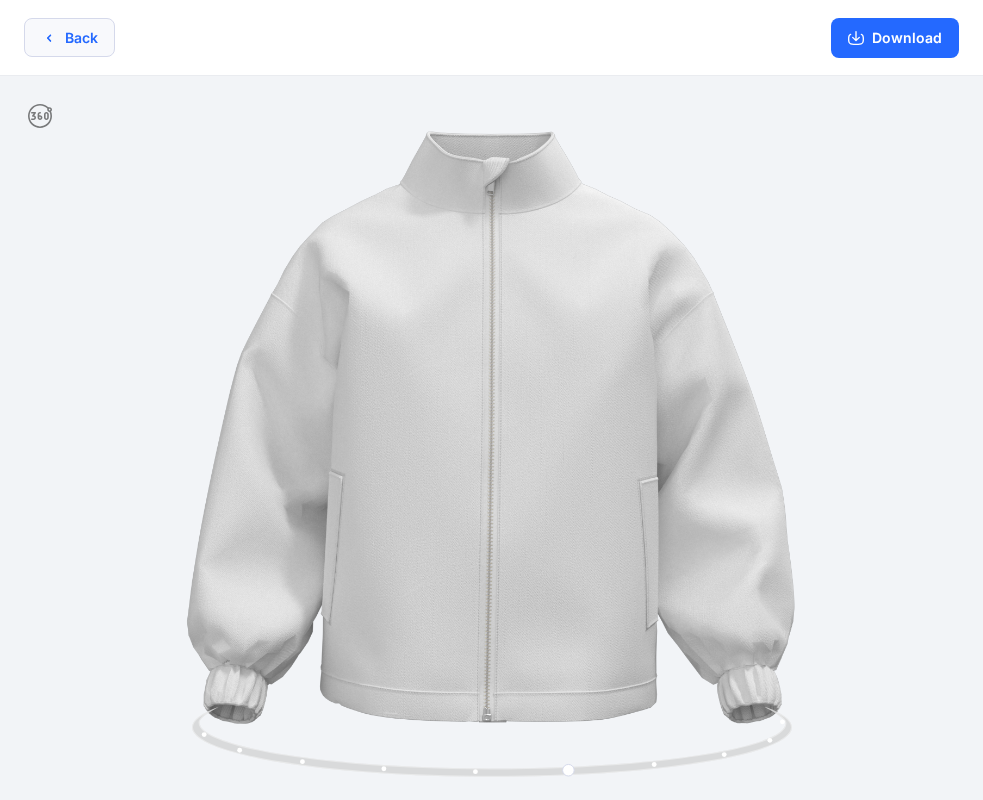 click 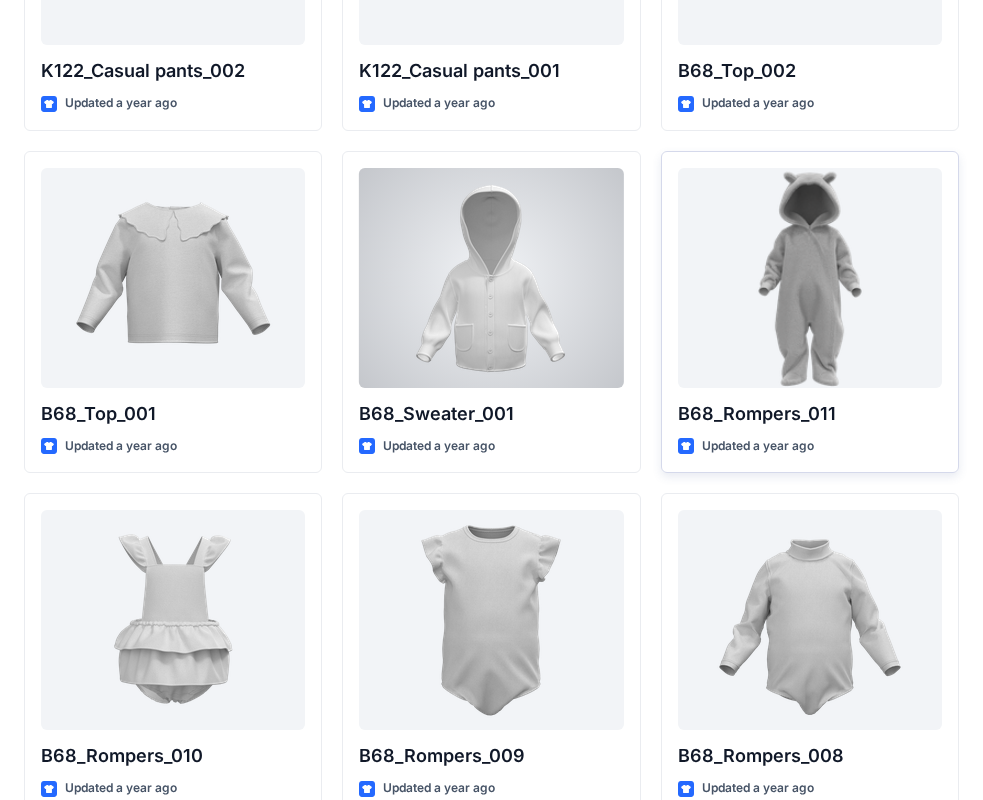 scroll, scrollTop: 2346, scrollLeft: 0, axis: vertical 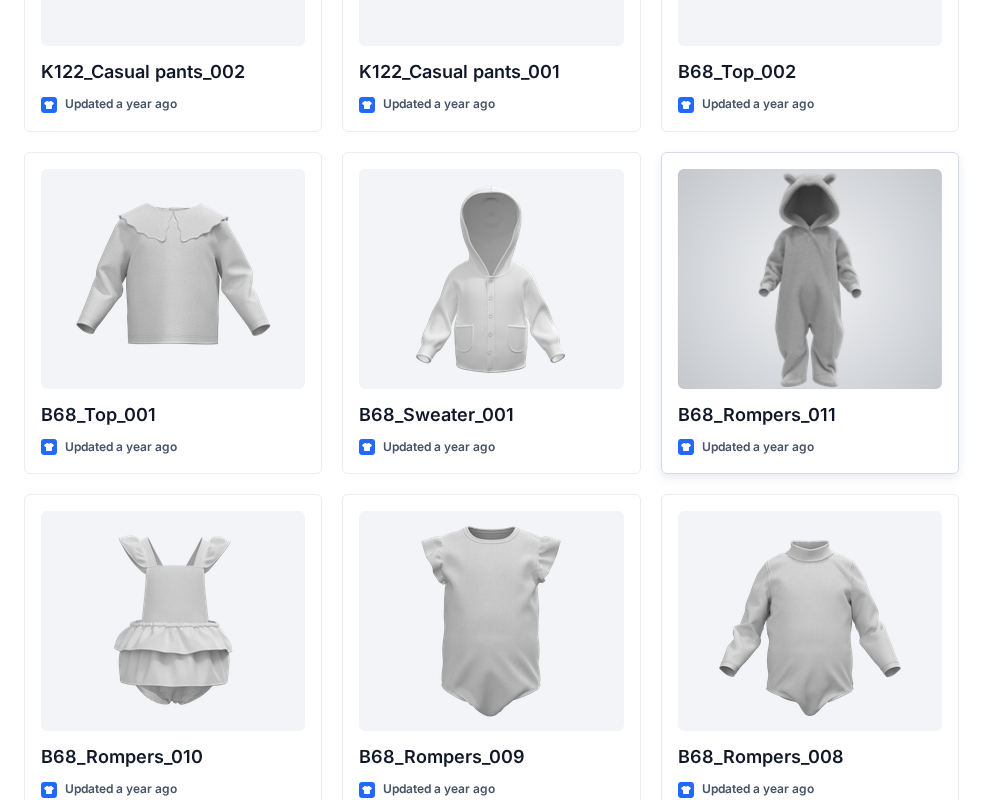 click at bounding box center (810, 279) 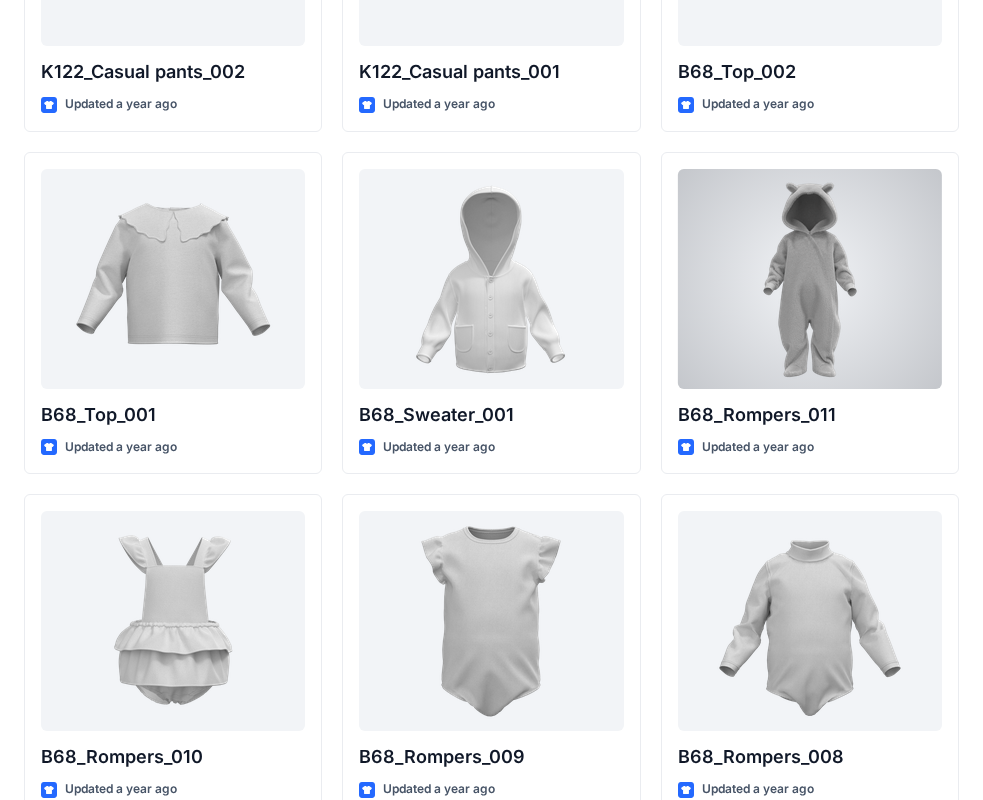 scroll, scrollTop: 0, scrollLeft: 0, axis: both 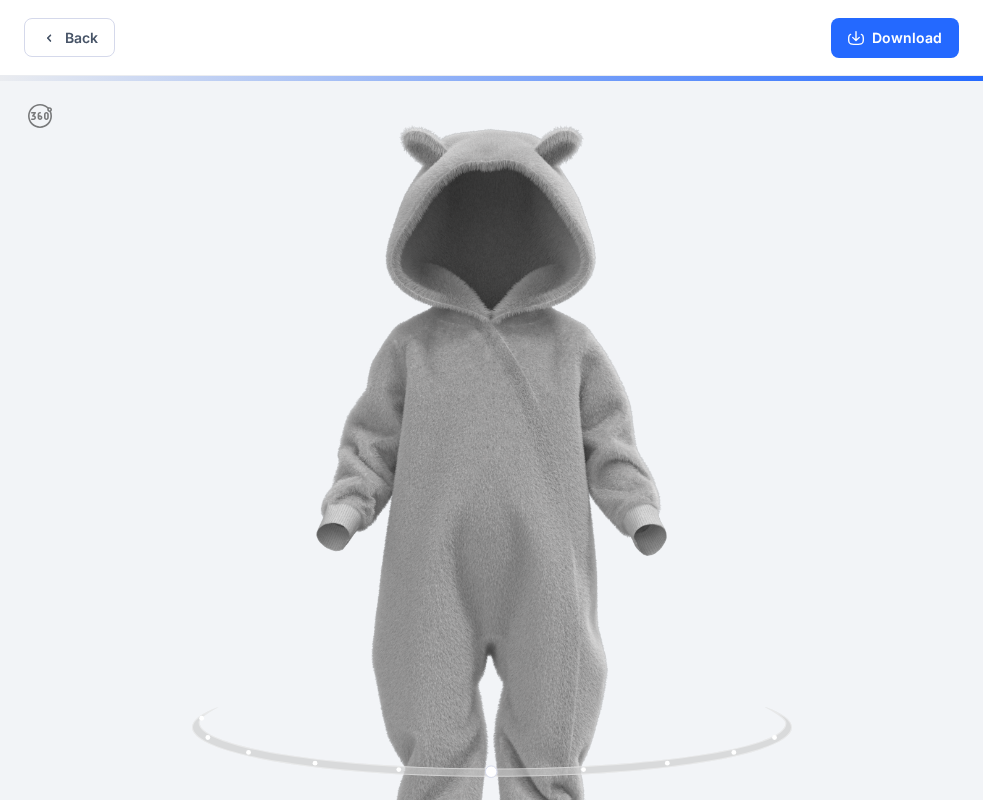 drag, startPoint x: 653, startPoint y: 292, endPoint x: 908, endPoint y: 452, distance: 301.03986 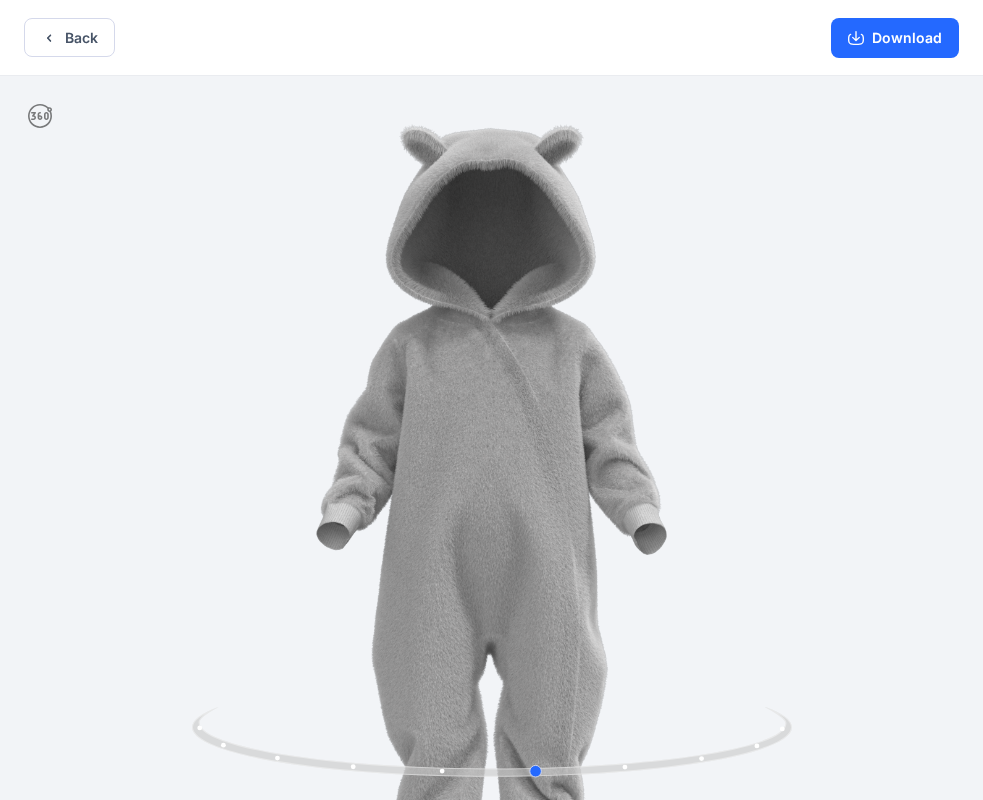 drag, startPoint x: 710, startPoint y: 758, endPoint x: 756, endPoint y: 703, distance: 71.70077 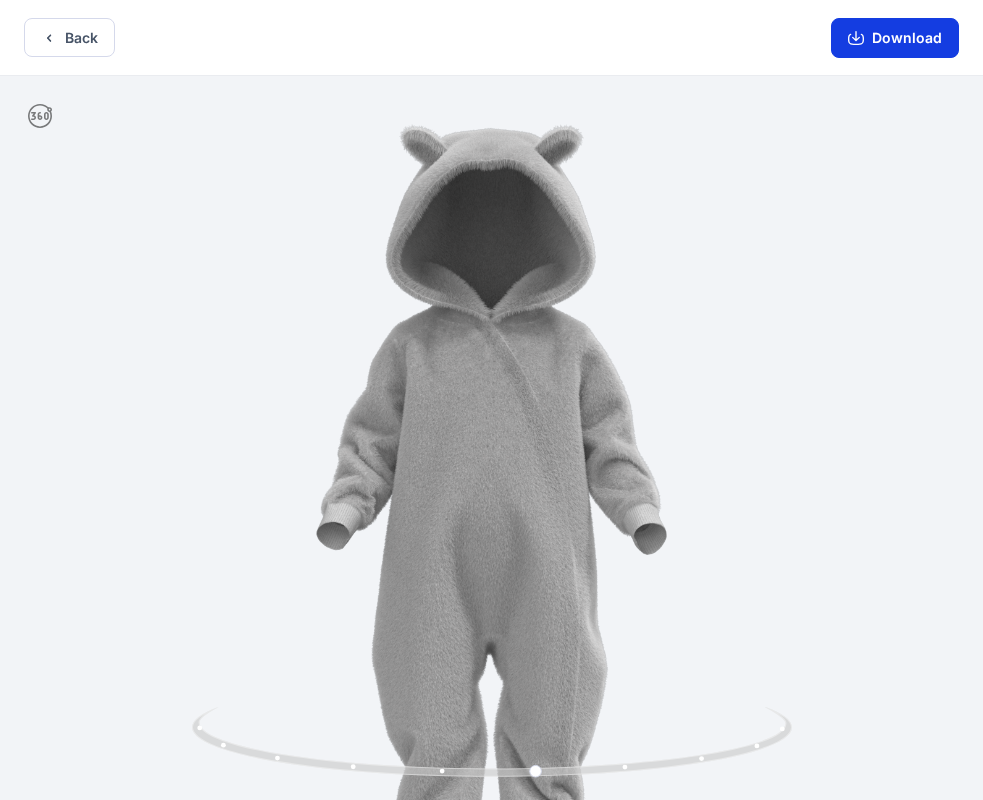 click on "Download" at bounding box center [895, 38] 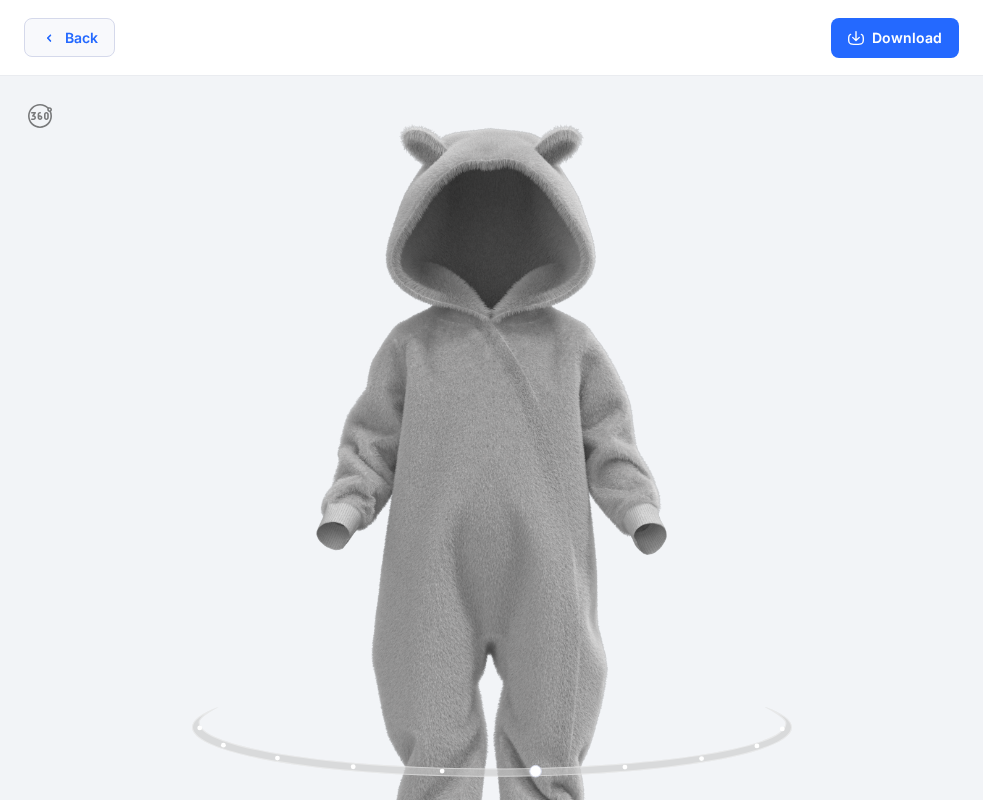 click 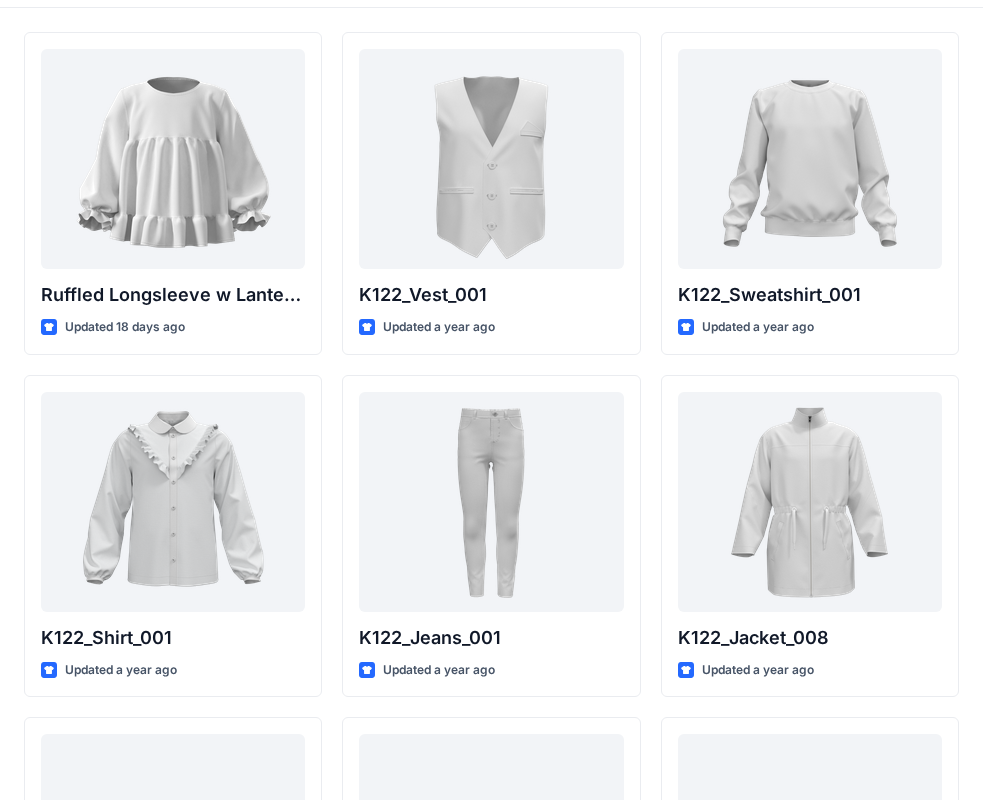 scroll, scrollTop: 0, scrollLeft: 0, axis: both 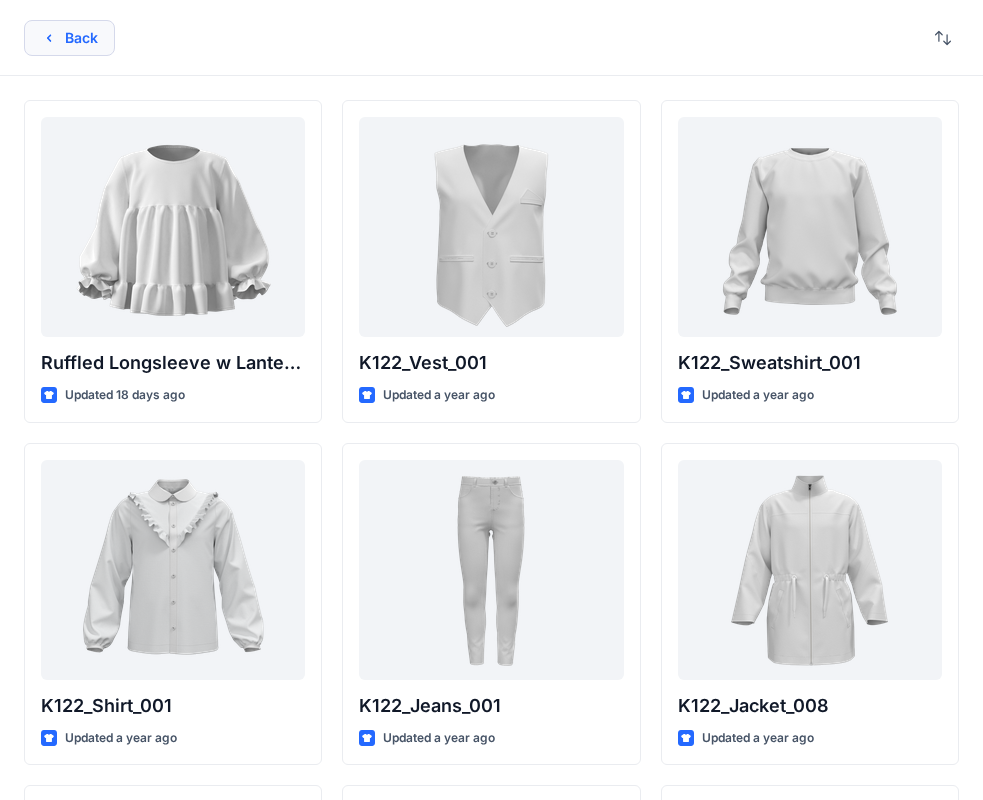 click on "Back" at bounding box center (69, 38) 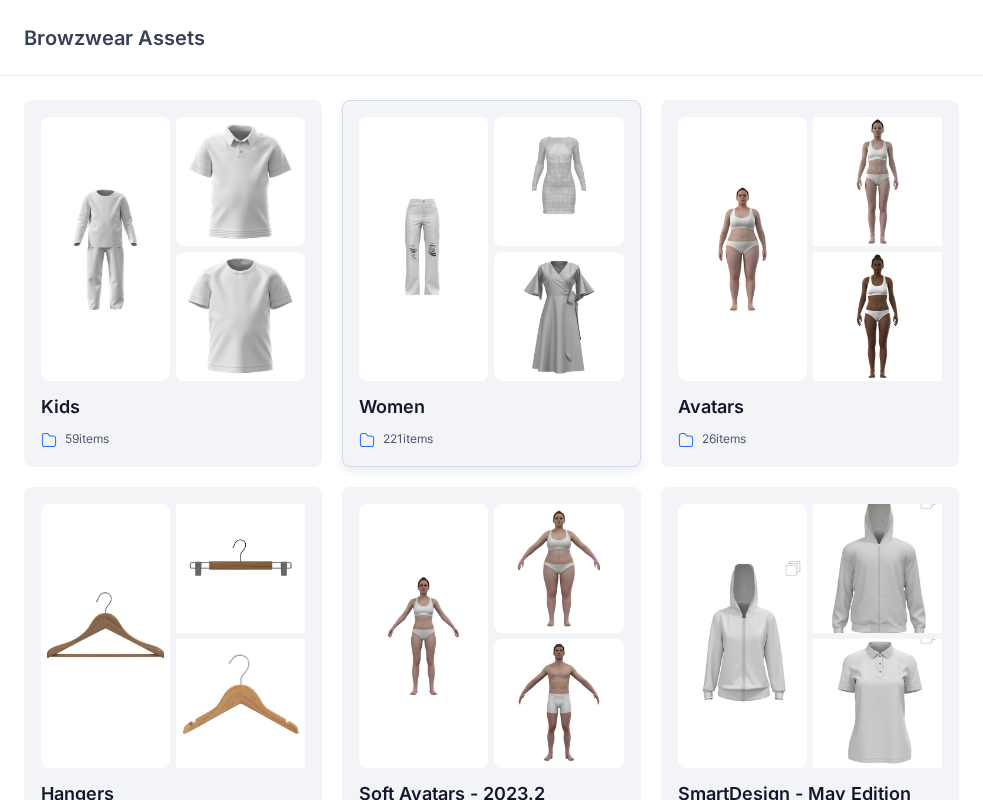 click at bounding box center (423, 249) 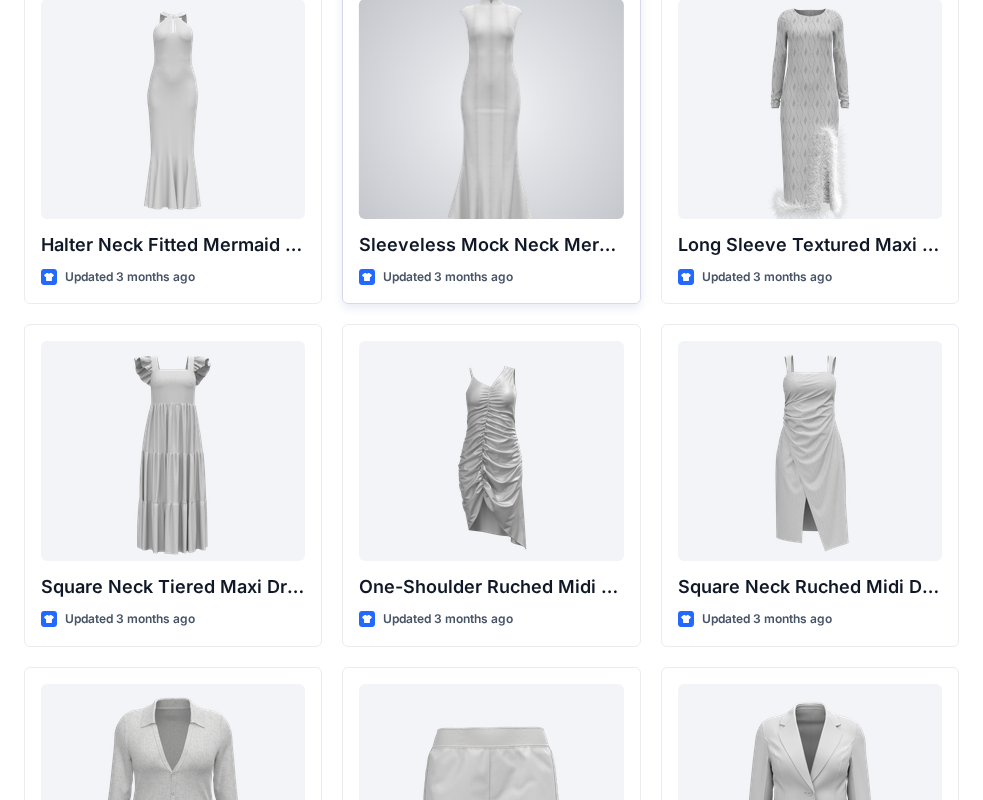 scroll, scrollTop: 1546, scrollLeft: 0, axis: vertical 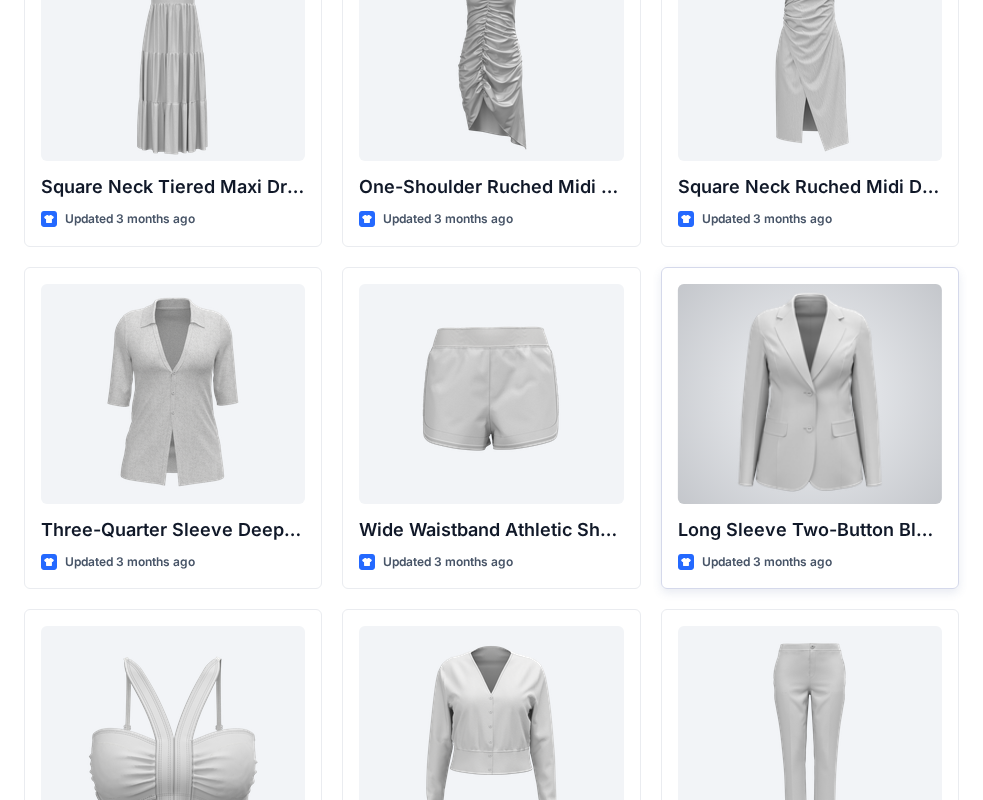 click at bounding box center (810, 394) 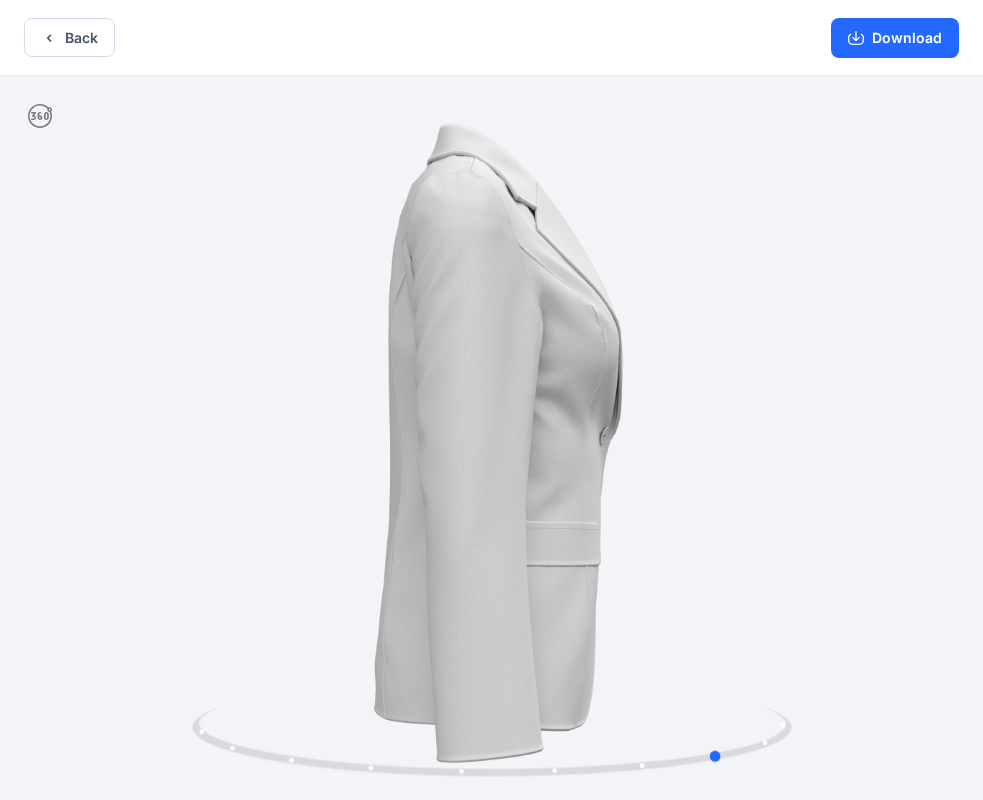 drag, startPoint x: 791, startPoint y: 555, endPoint x: 1023, endPoint y: 544, distance: 232.26064 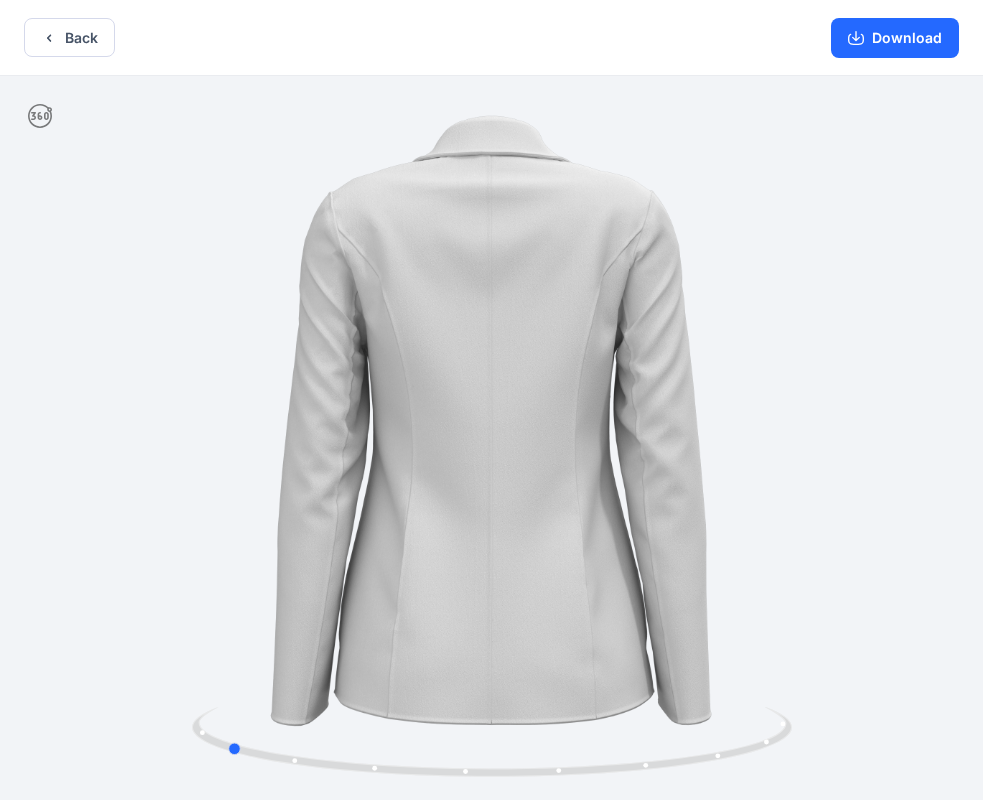 drag, startPoint x: 764, startPoint y: 573, endPoint x: 866, endPoint y: 577, distance: 102.0784 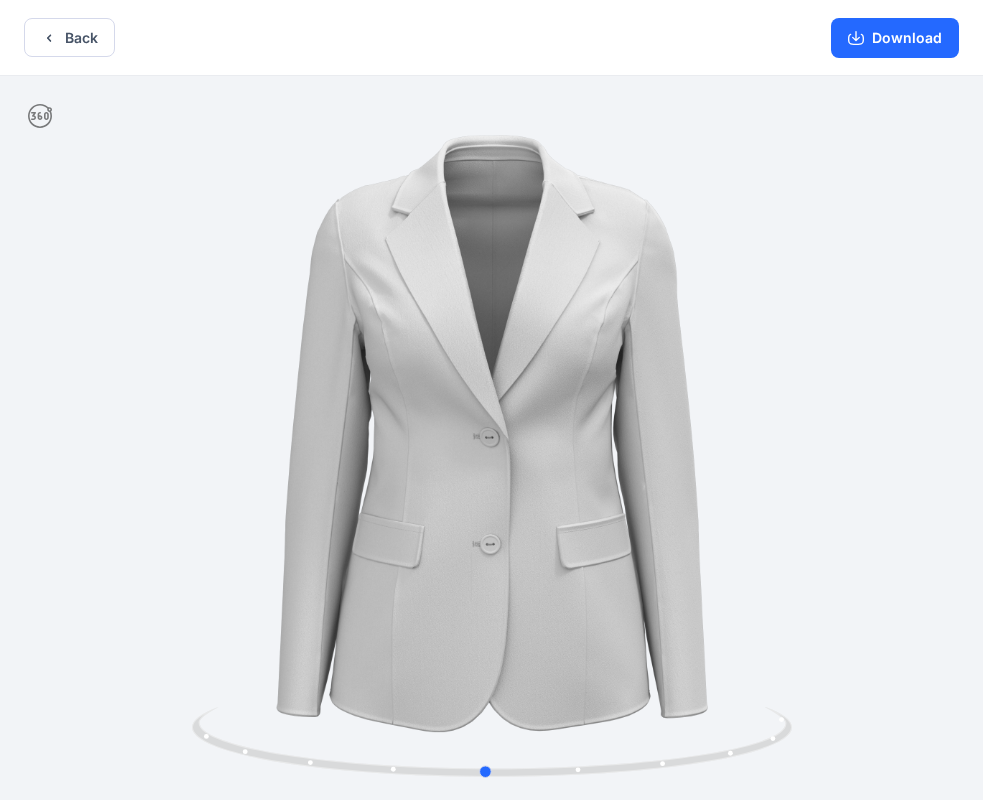 drag, startPoint x: 866, startPoint y: 577, endPoint x: 526, endPoint y: 622, distance: 342.96503 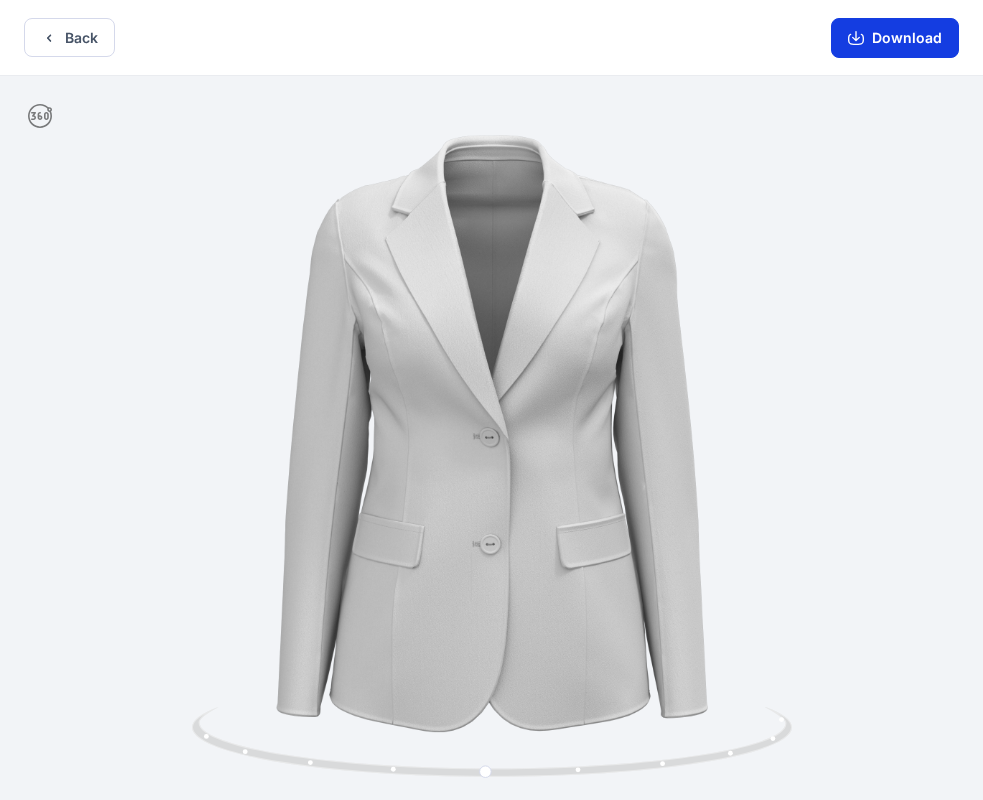 click on "Download" at bounding box center [895, 38] 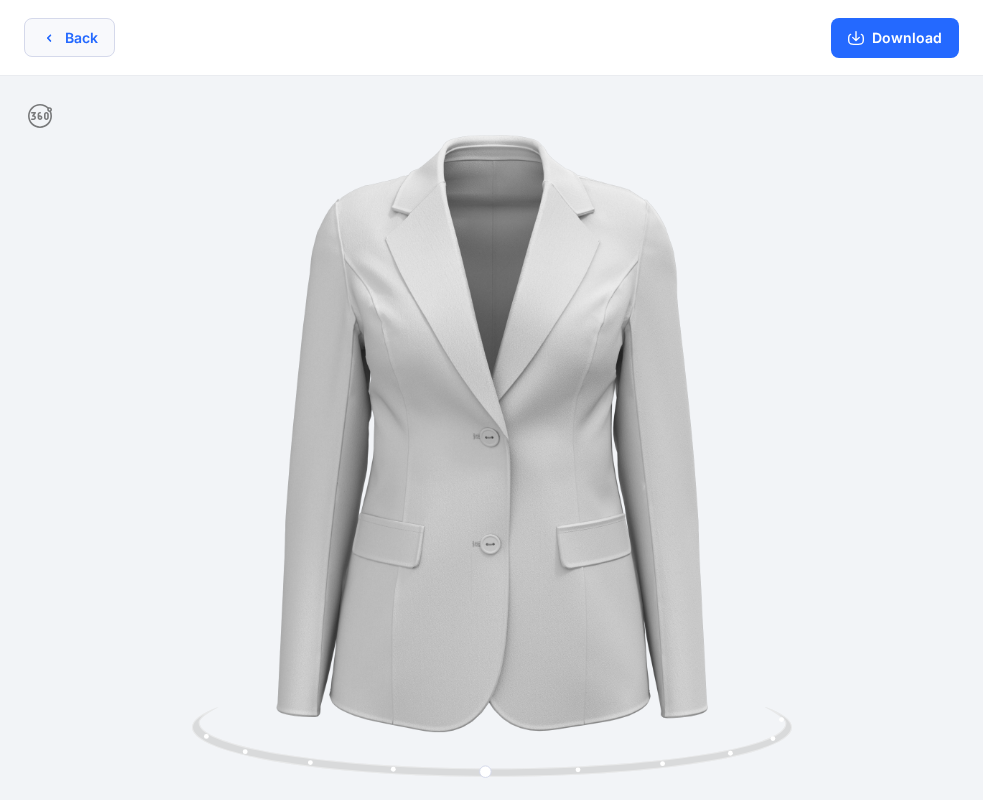 click on "Back" at bounding box center (69, 37) 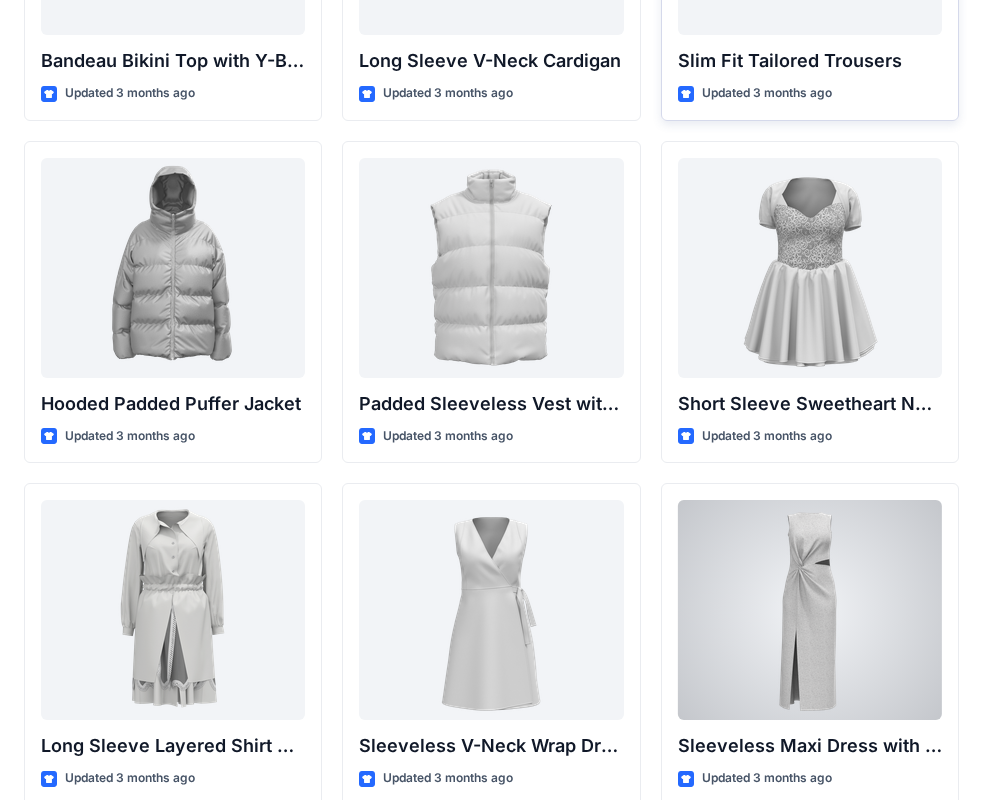 scroll, scrollTop: 2383, scrollLeft: 0, axis: vertical 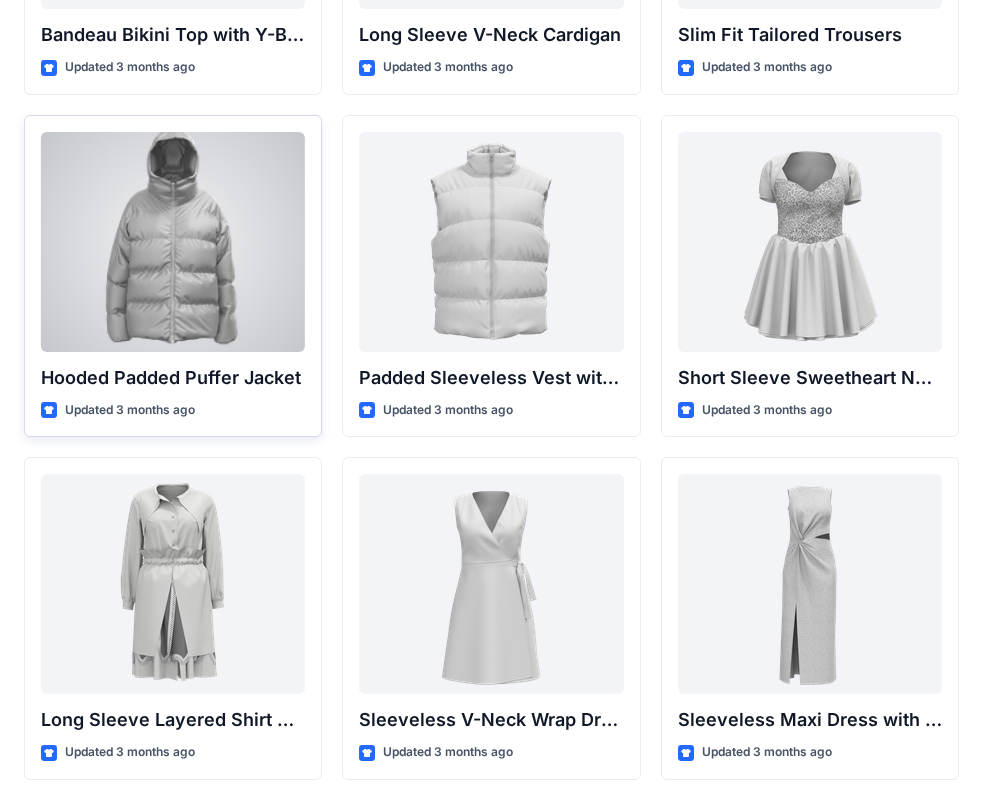 click at bounding box center [173, 242] 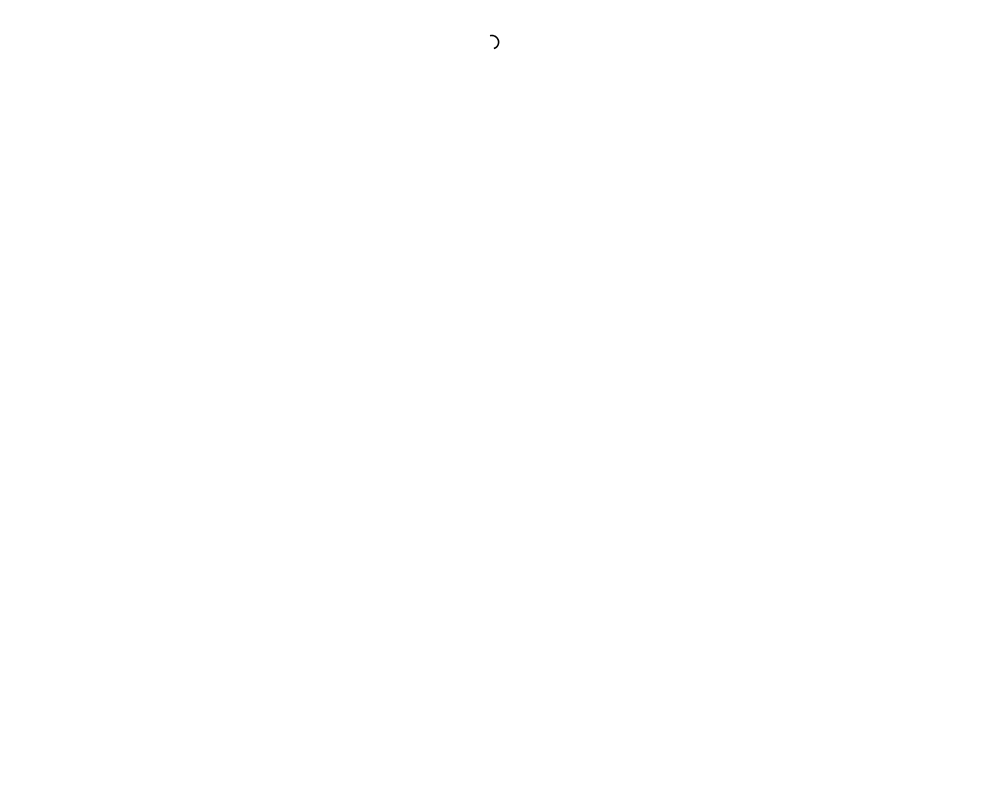 scroll, scrollTop: 0, scrollLeft: 0, axis: both 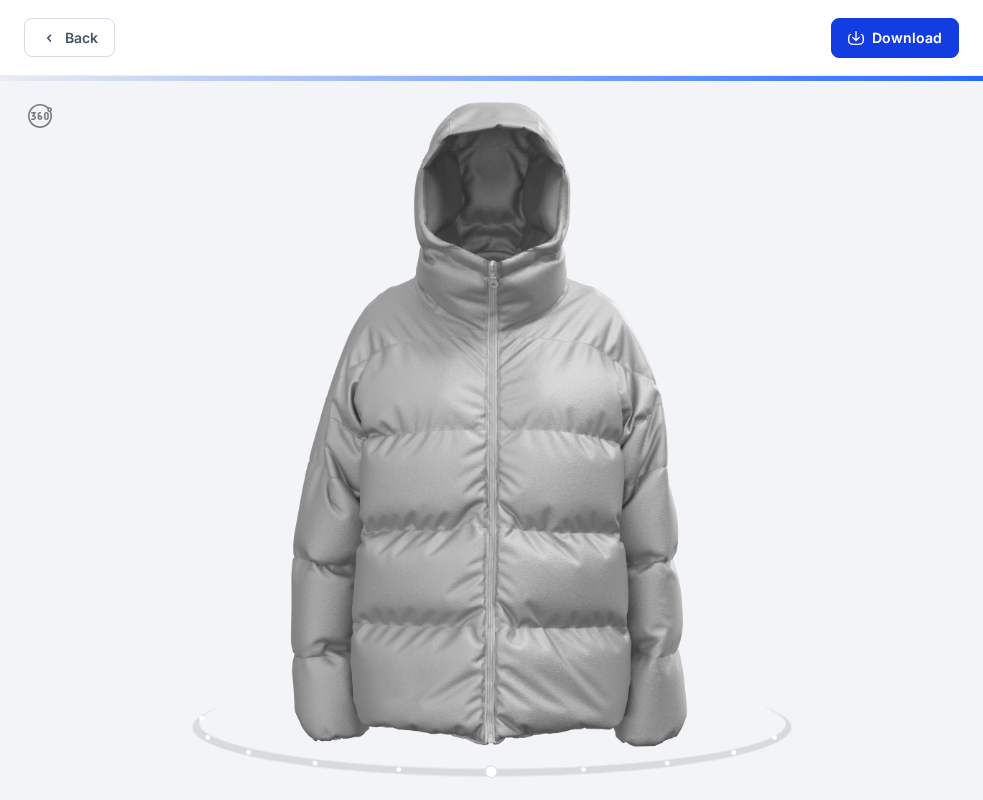 click on "Download" at bounding box center (895, 38) 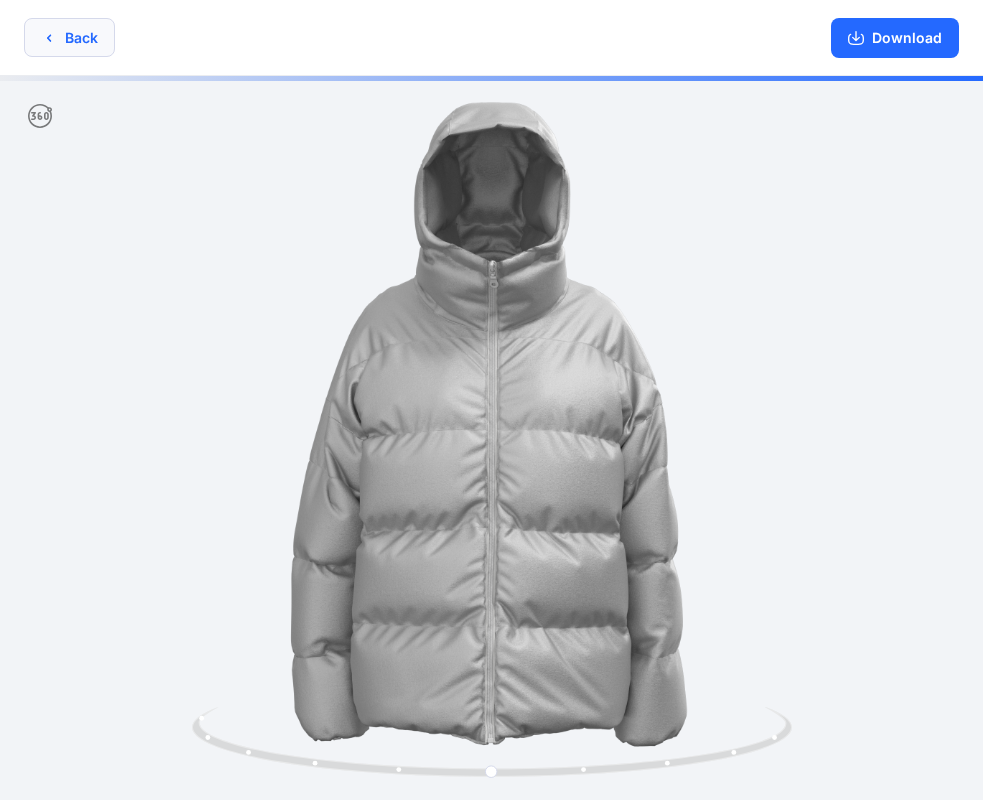 click on "Back" at bounding box center [69, 37] 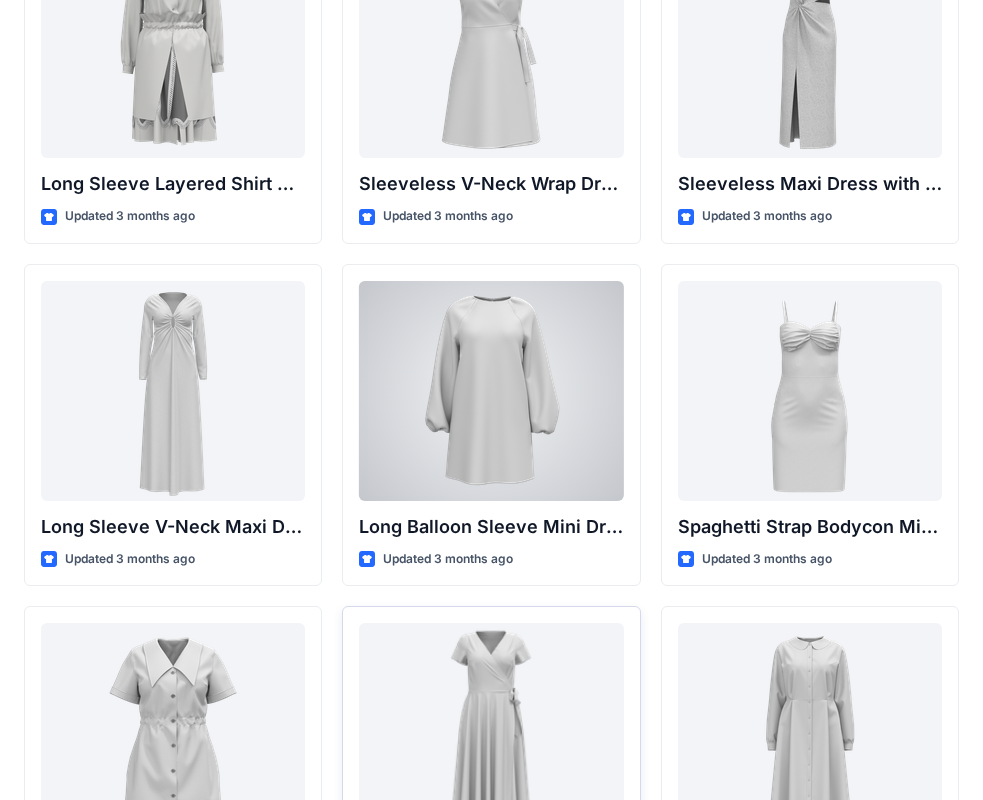 scroll, scrollTop: 2385, scrollLeft: 0, axis: vertical 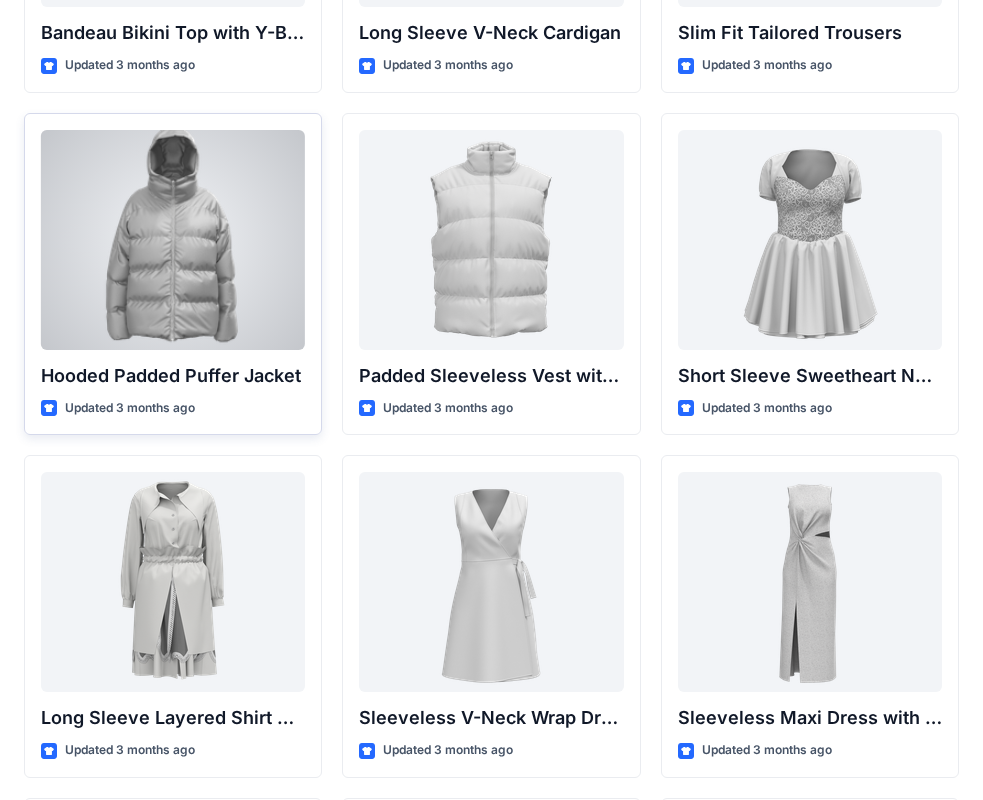 click at bounding box center (173, 240) 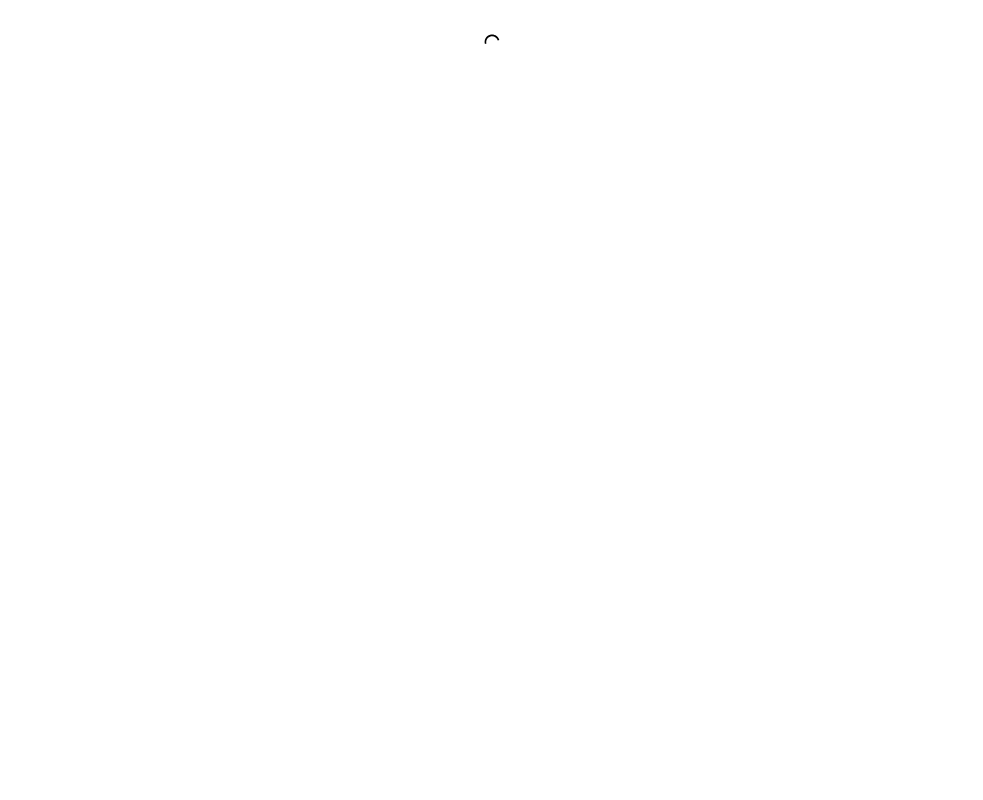 scroll, scrollTop: 0, scrollLeft: 0, axis: both 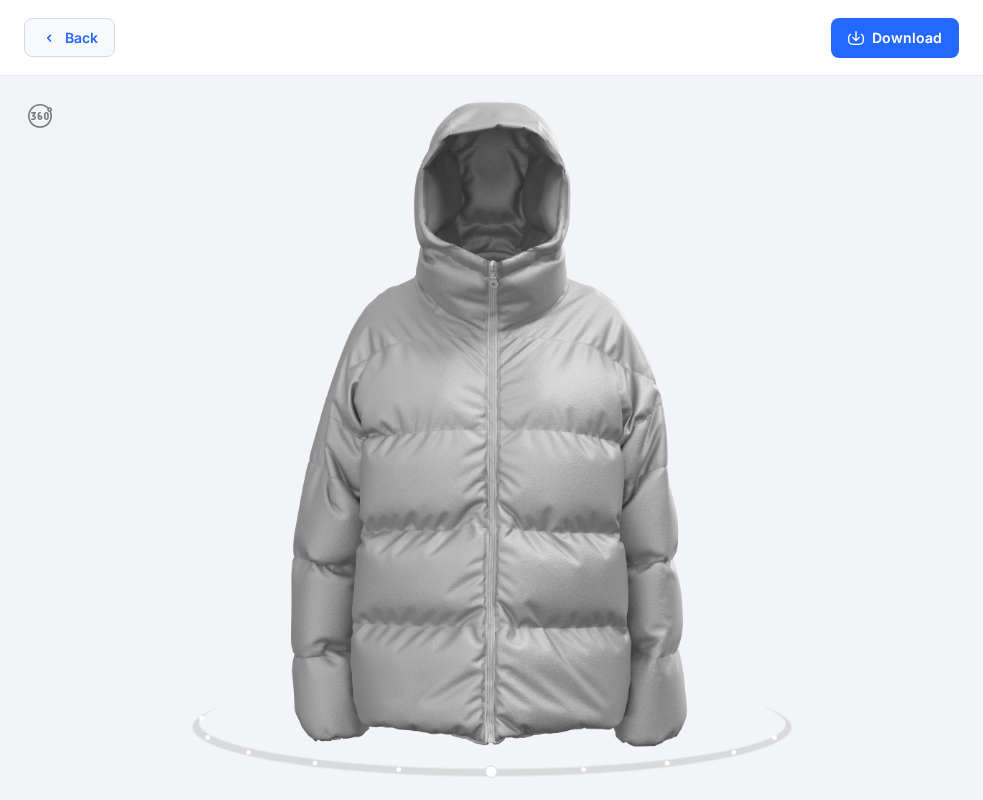 click on "Back" at bounding box center (69, 37) 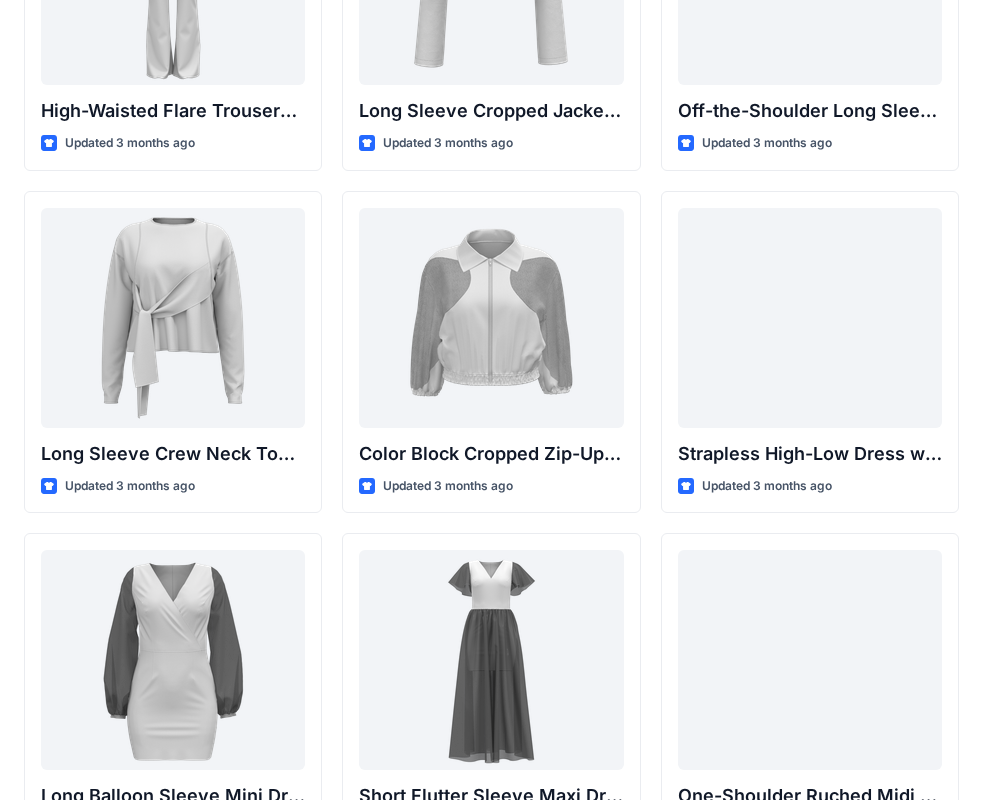 scroll, scrollTop: 0, scrollLeft: 0, axis: both 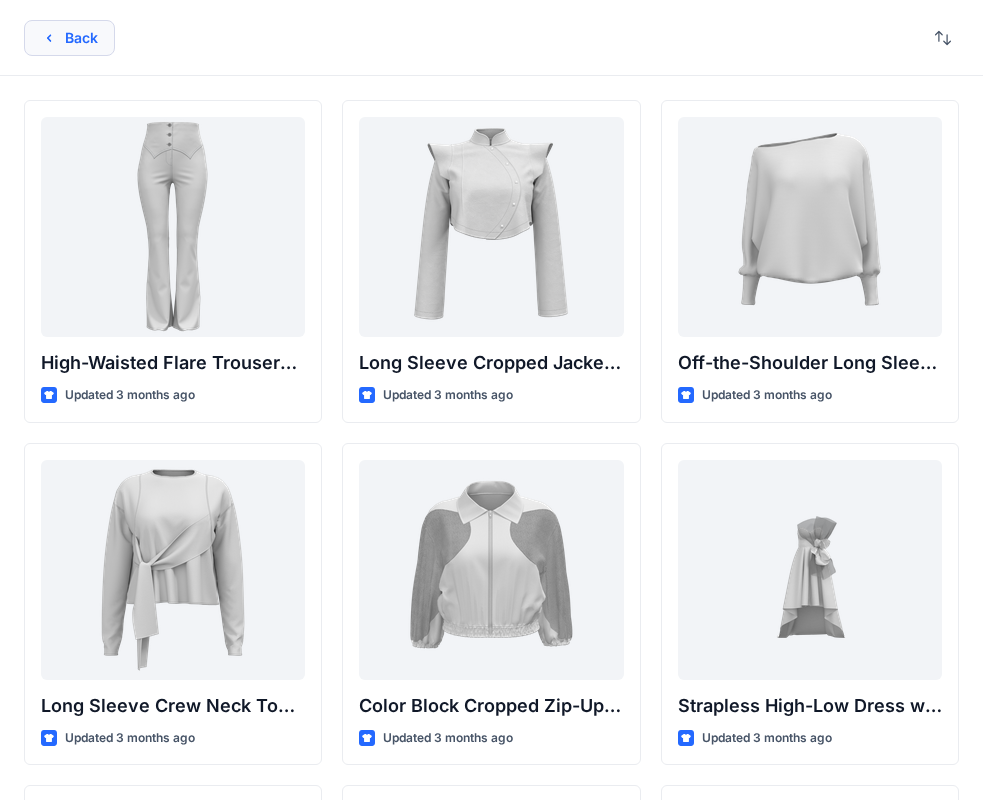 click on "Back" at bounding box center (69, 38) 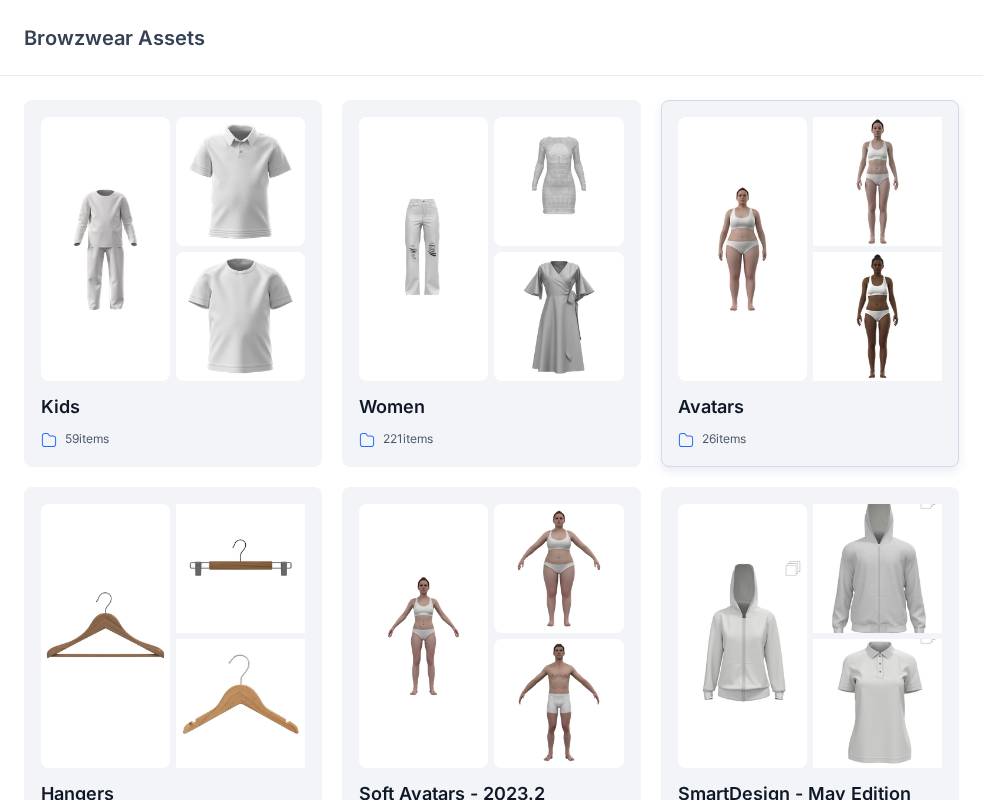 click at bounding box center (742, 249) 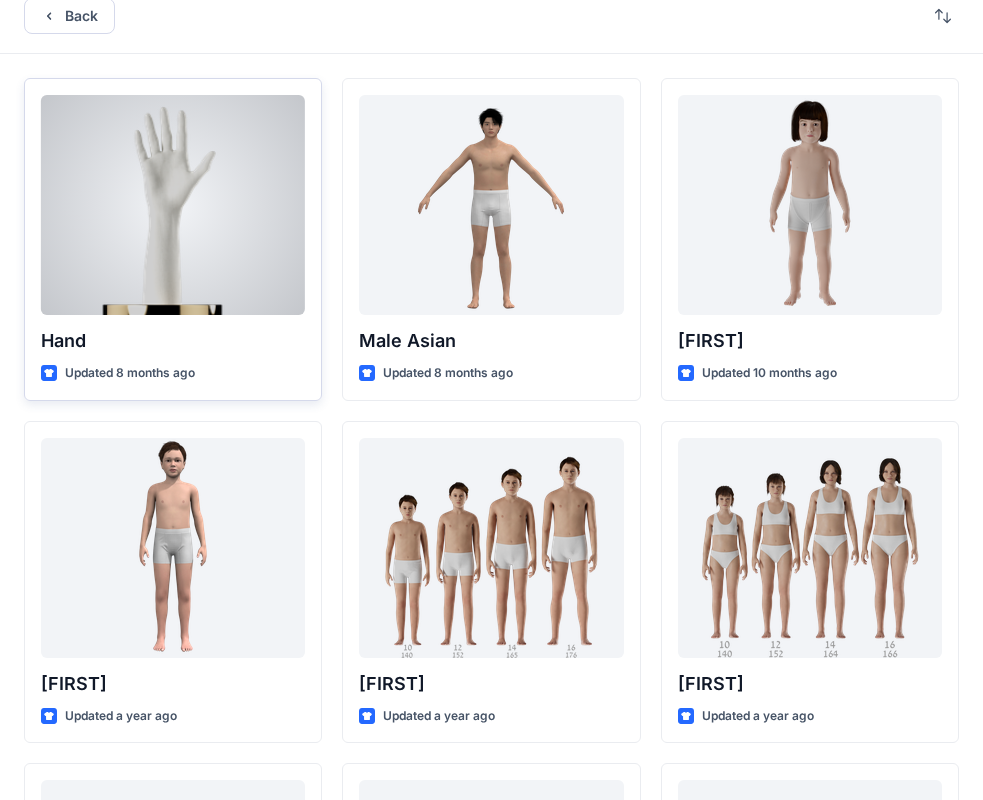 scroll, scrollTop: 0, scrollLeft: 0, axis: both 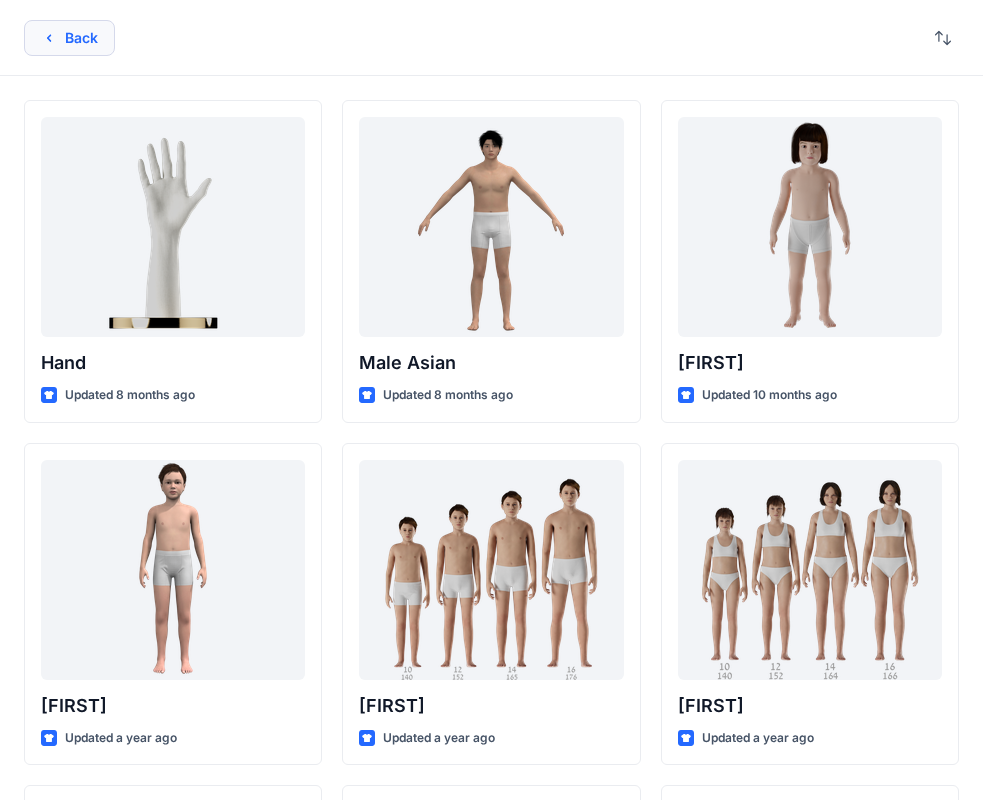 click 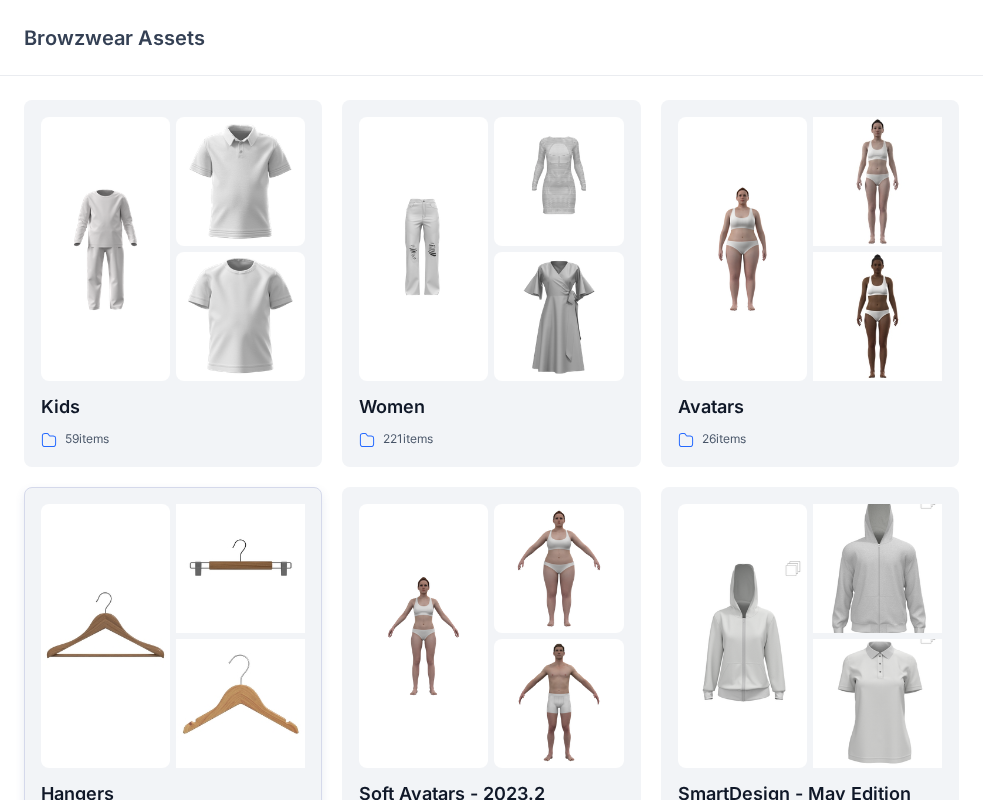 click at bounding box center [105, 636] 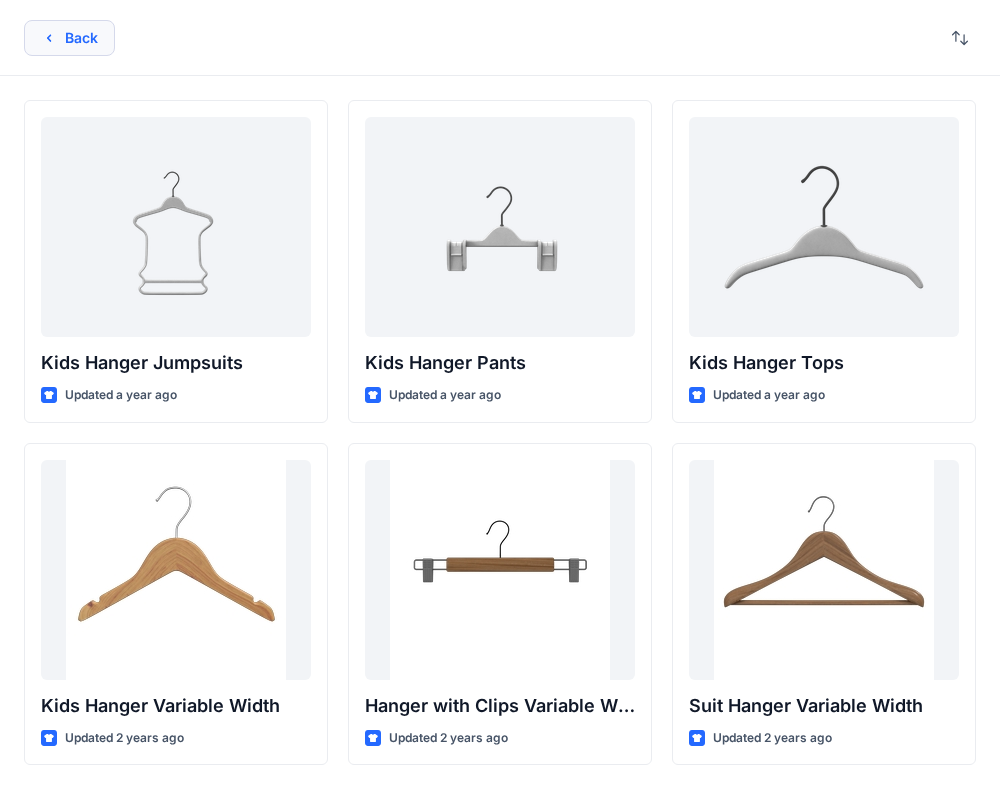 click on "Back" at bounding box center [69, 38] 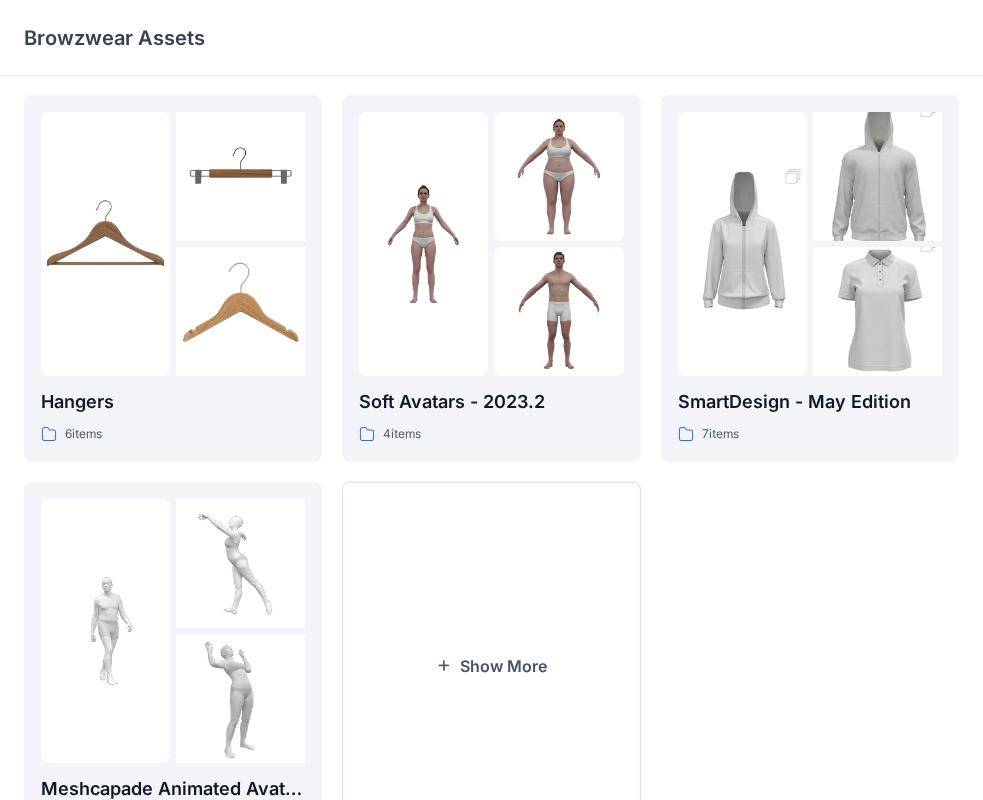 scroll, scrollTop: 364, scrollLeft: 0, axis: vertical 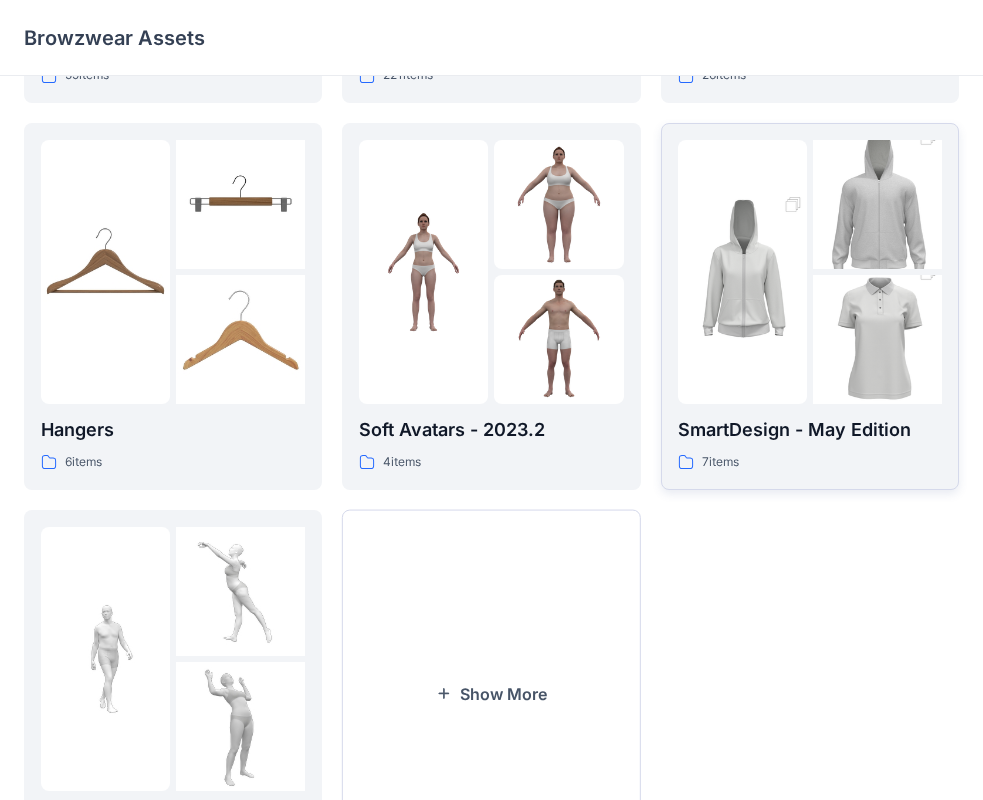 click at bounding box center [742, 272] 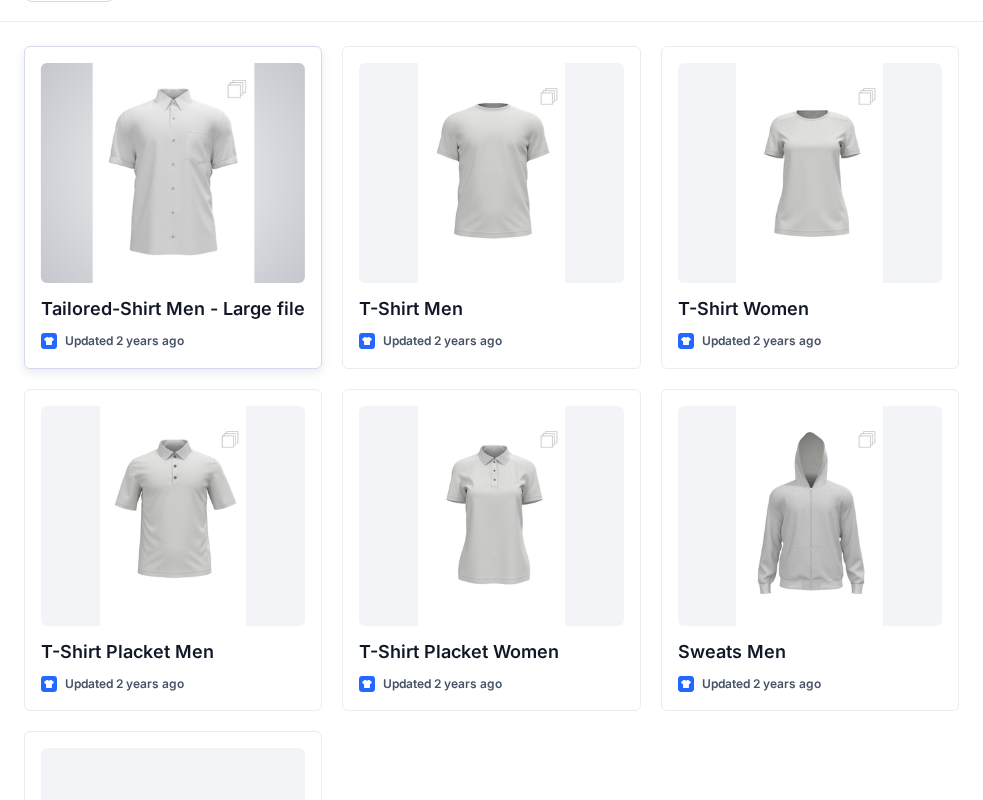 scroll, scrollTop: 0, scrollLeft: 0, axis: both 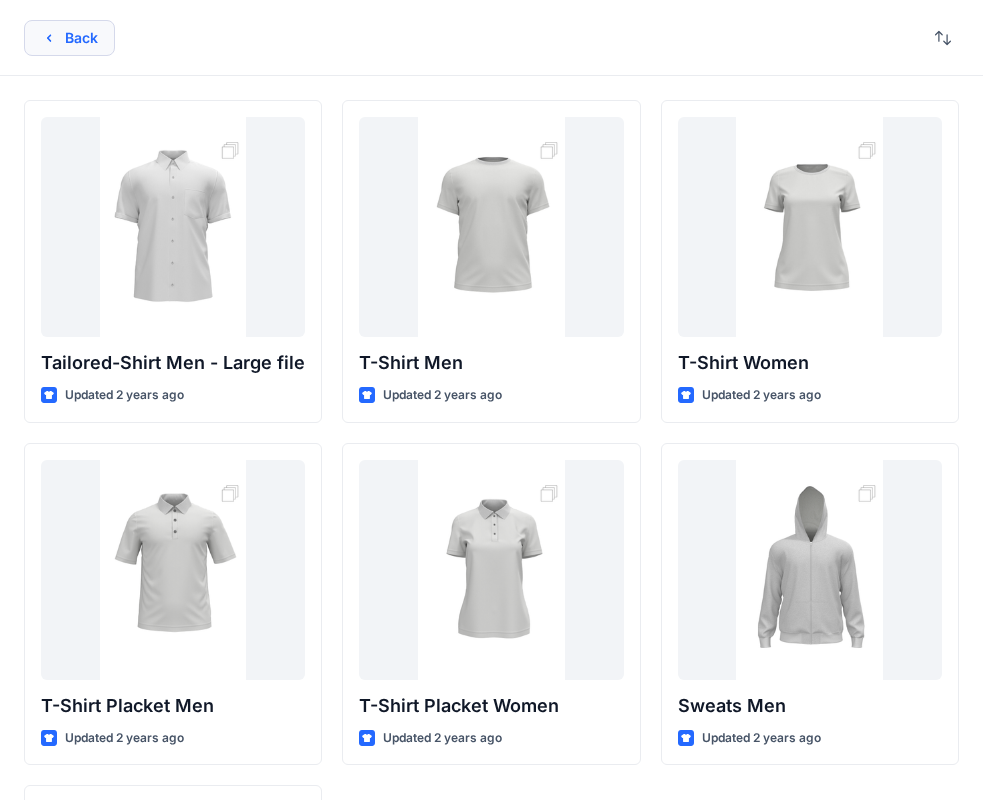 click 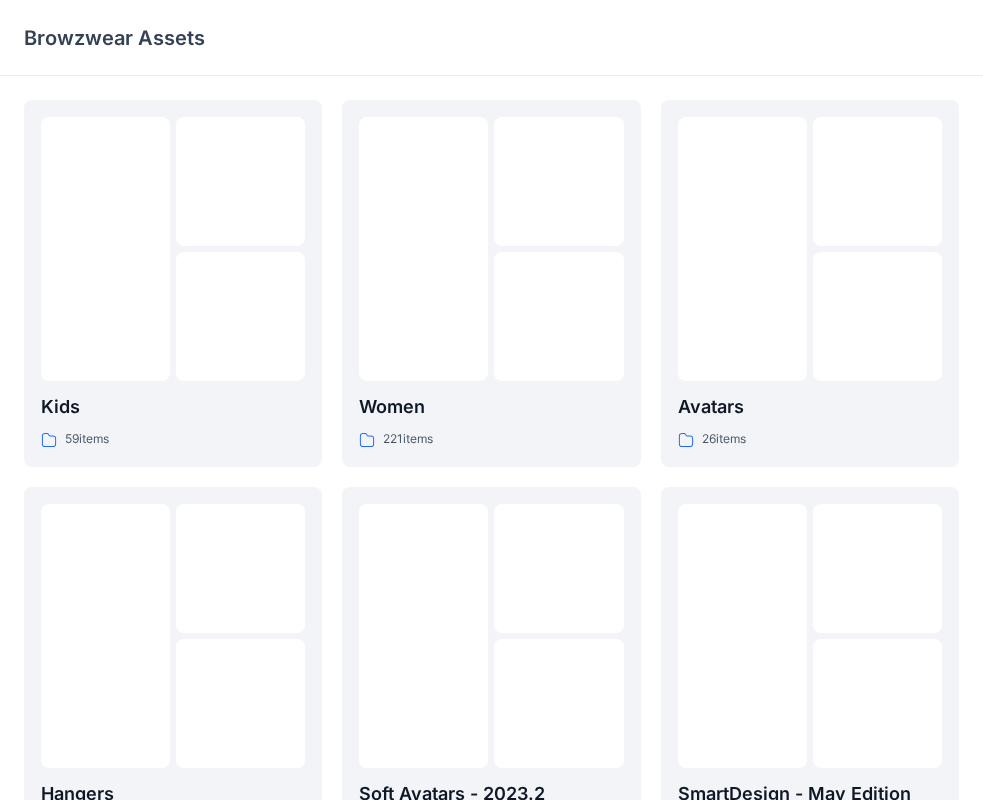 scroll, scrollTop: 364, scrollLeft: 0, axis: vertical 